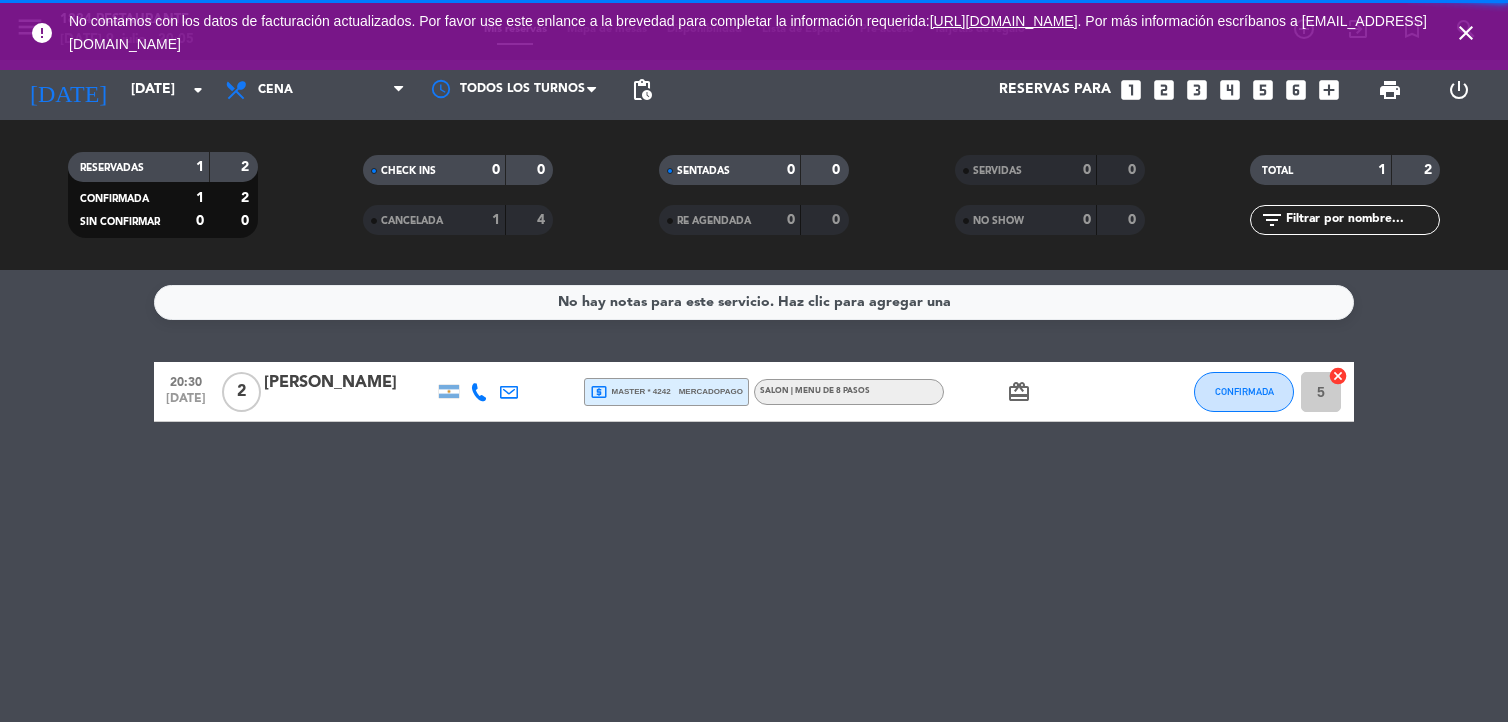 scroll, scrollTop: 0, scrollLeft: 0, axis: both 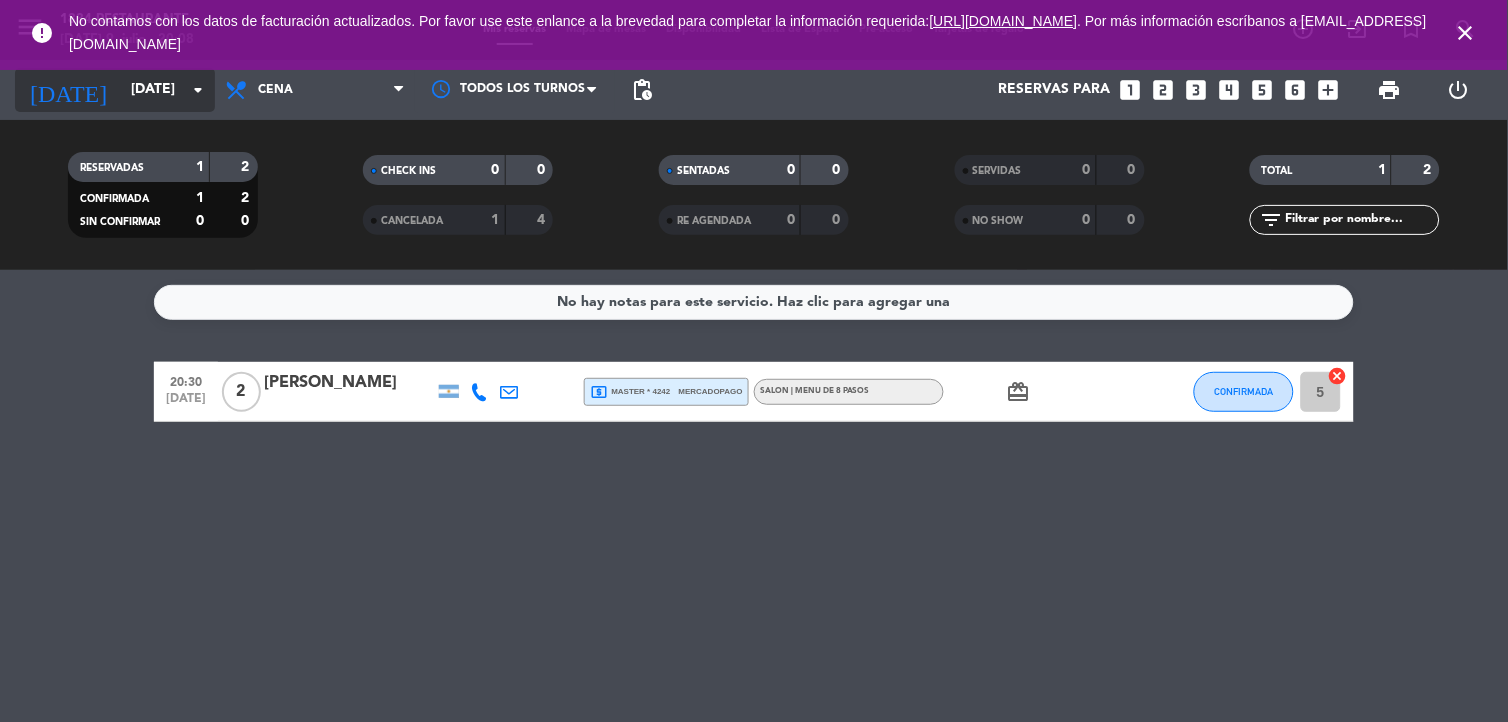 click on "[DATE]" 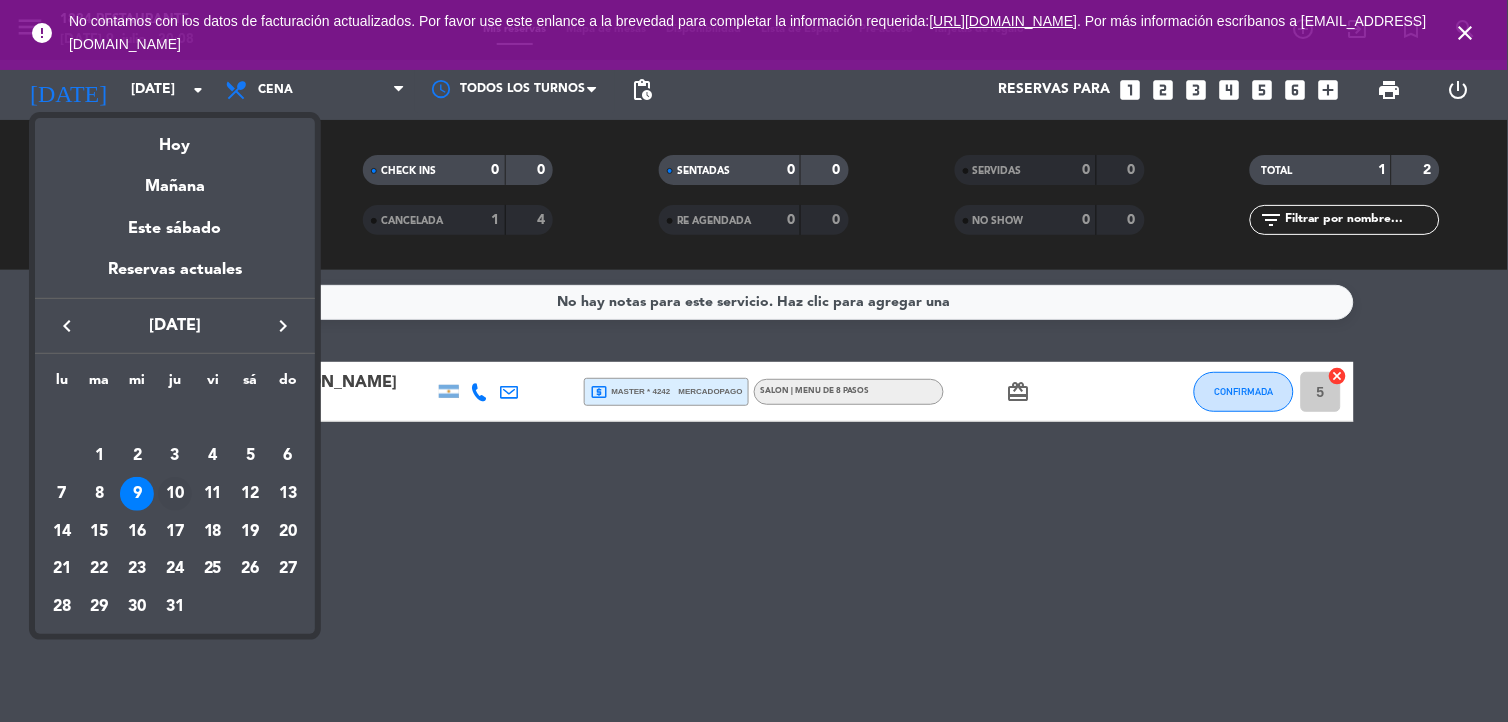 click on "10" at bounding box center (175, 494) 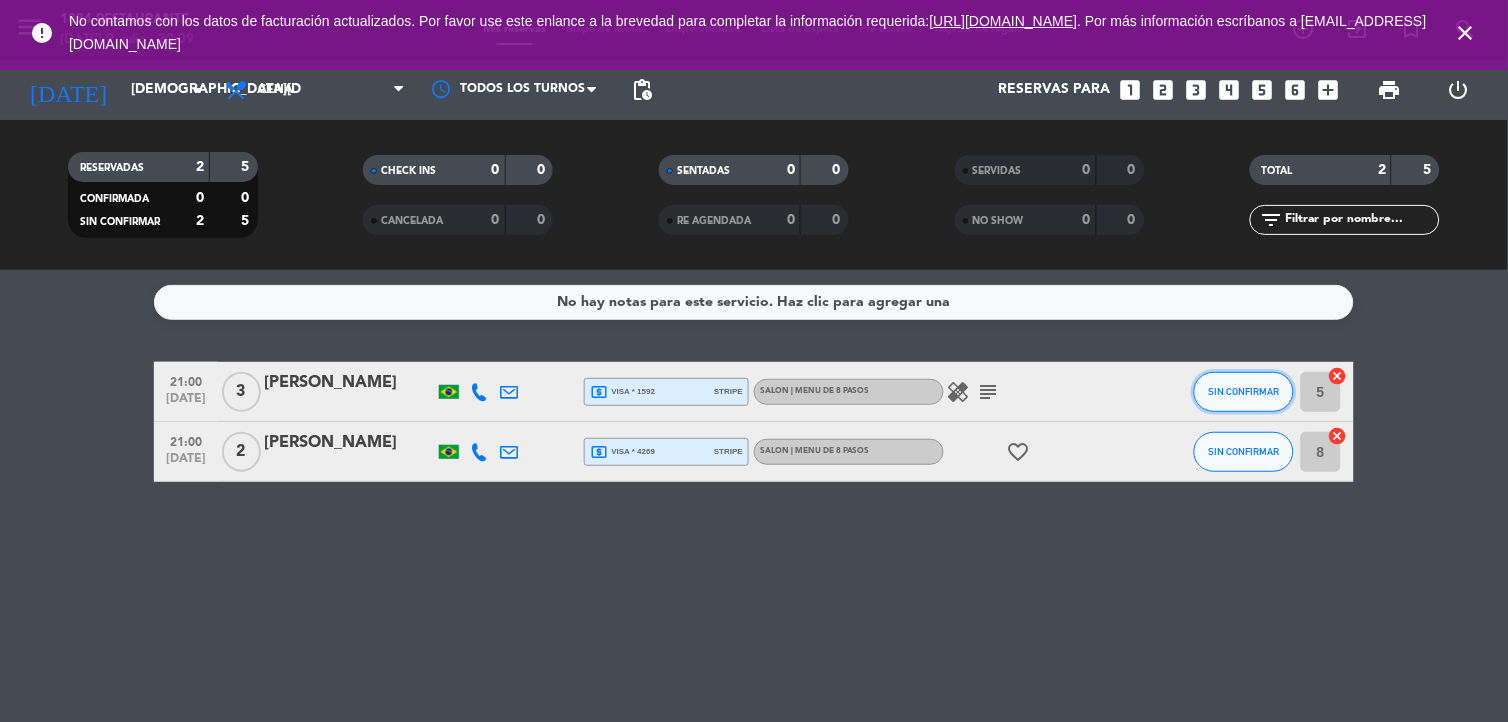 click on "SIN CONFIRMAR" 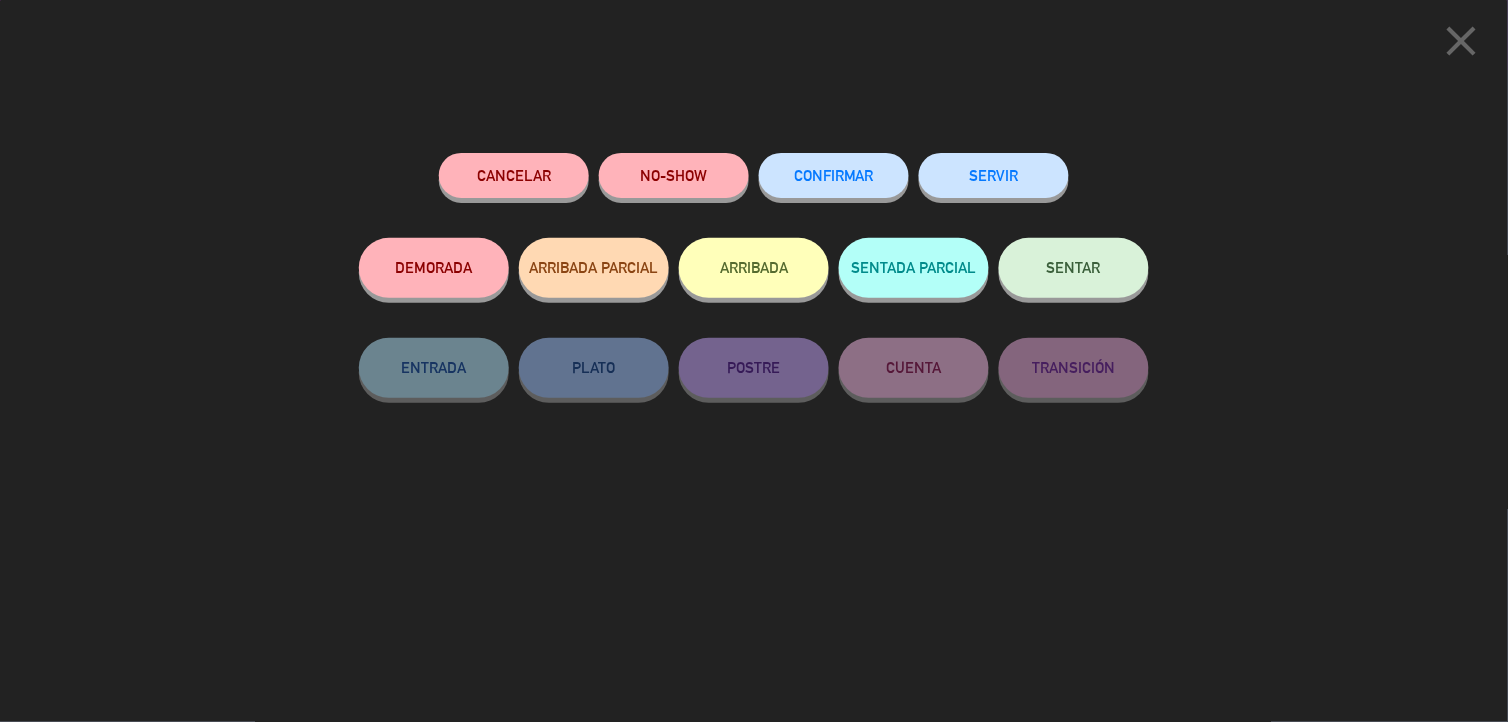 click on "CONFIRMAR" 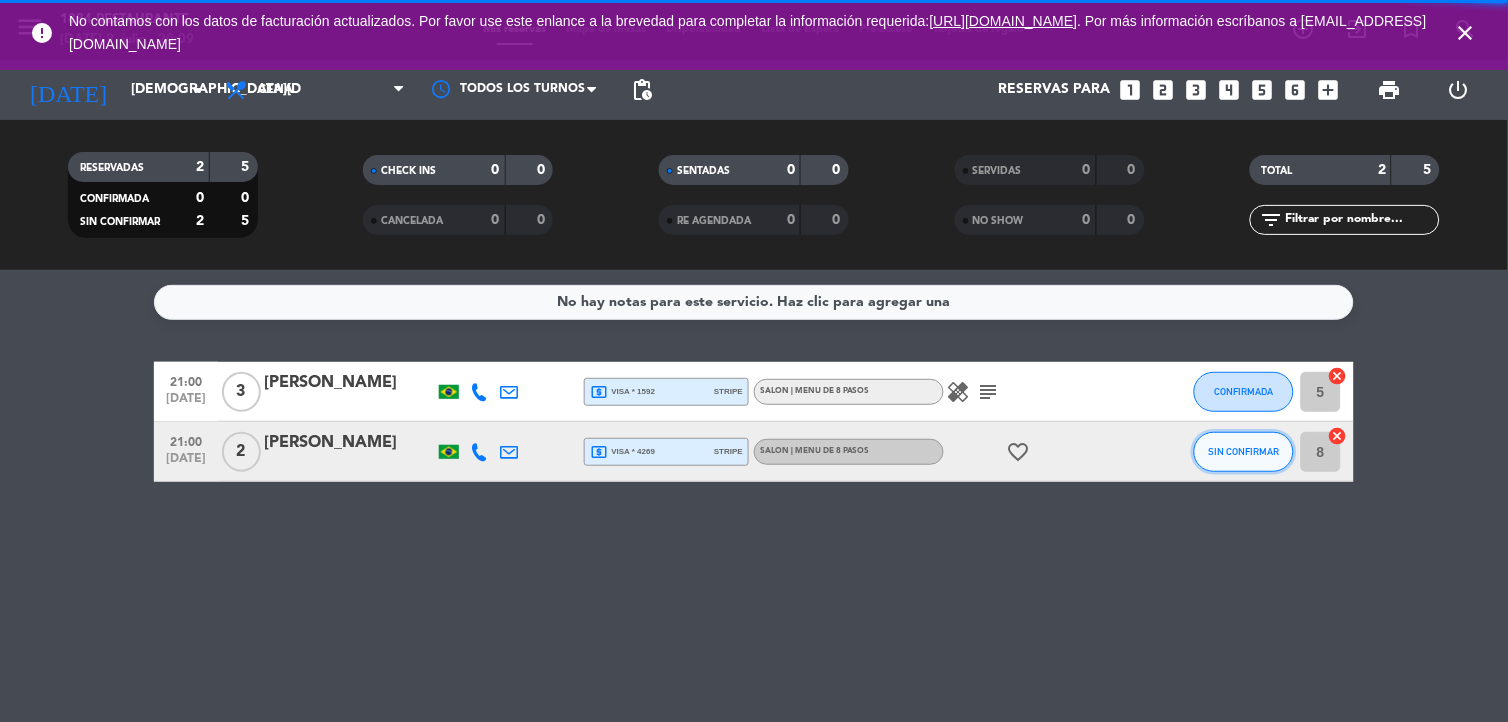 click on "SIN CONFIRMAR" 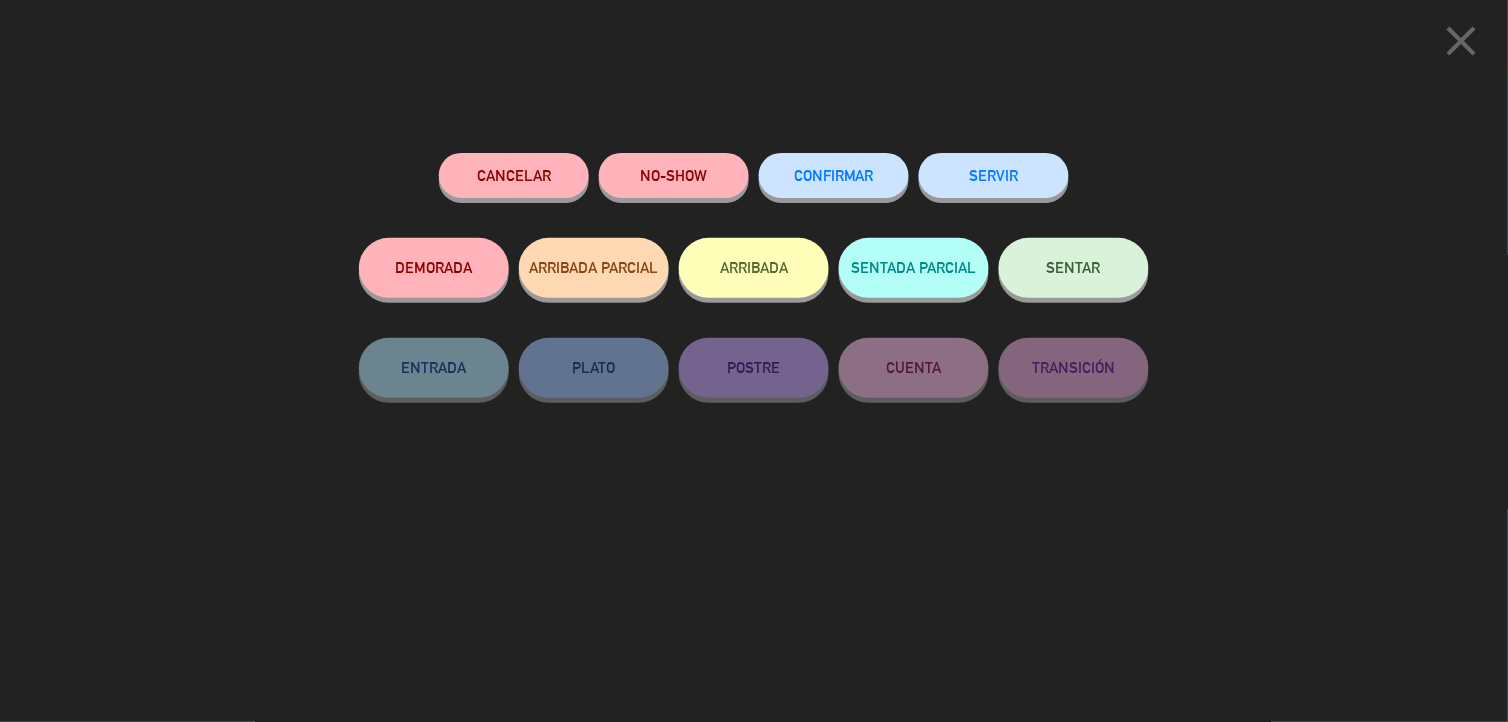 click on "CONFIRMAR" 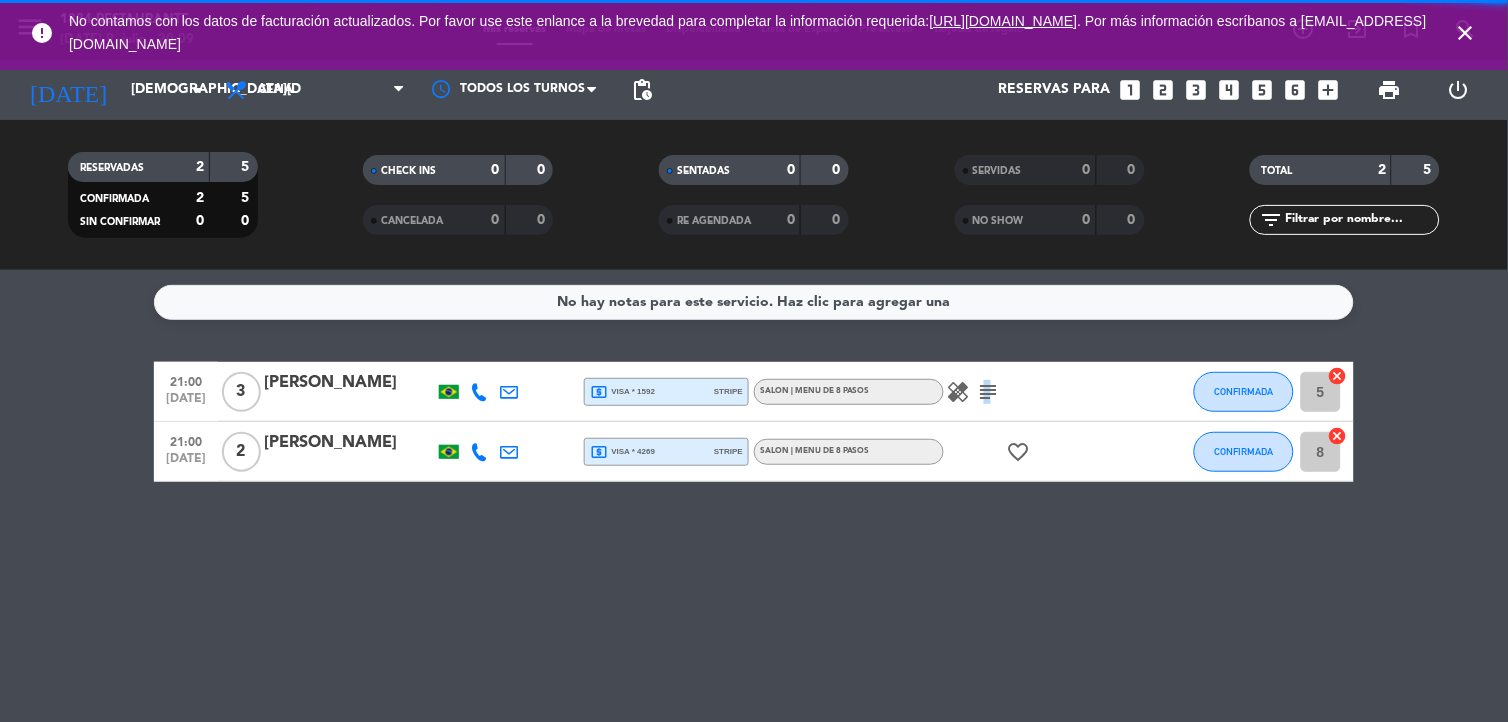 click on "healing   subject" 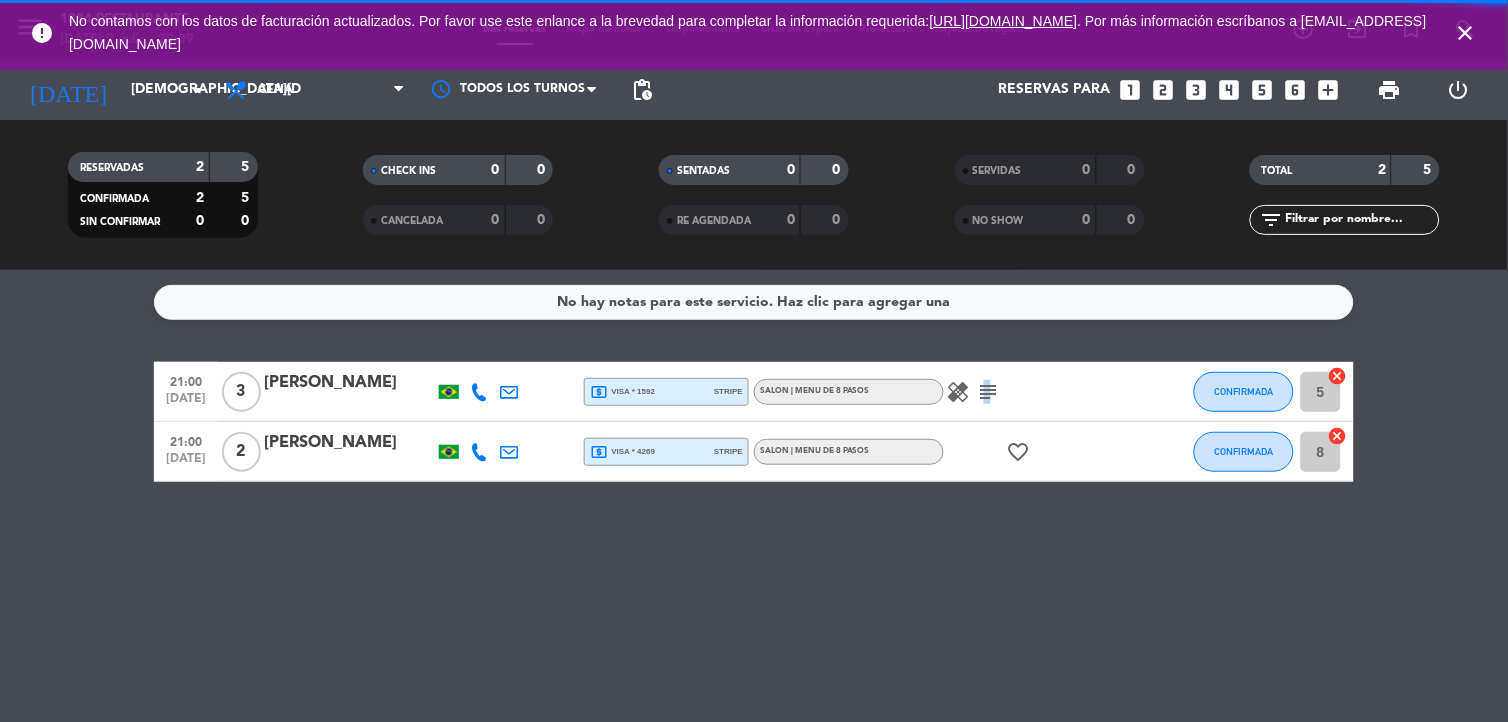 click on "subject" 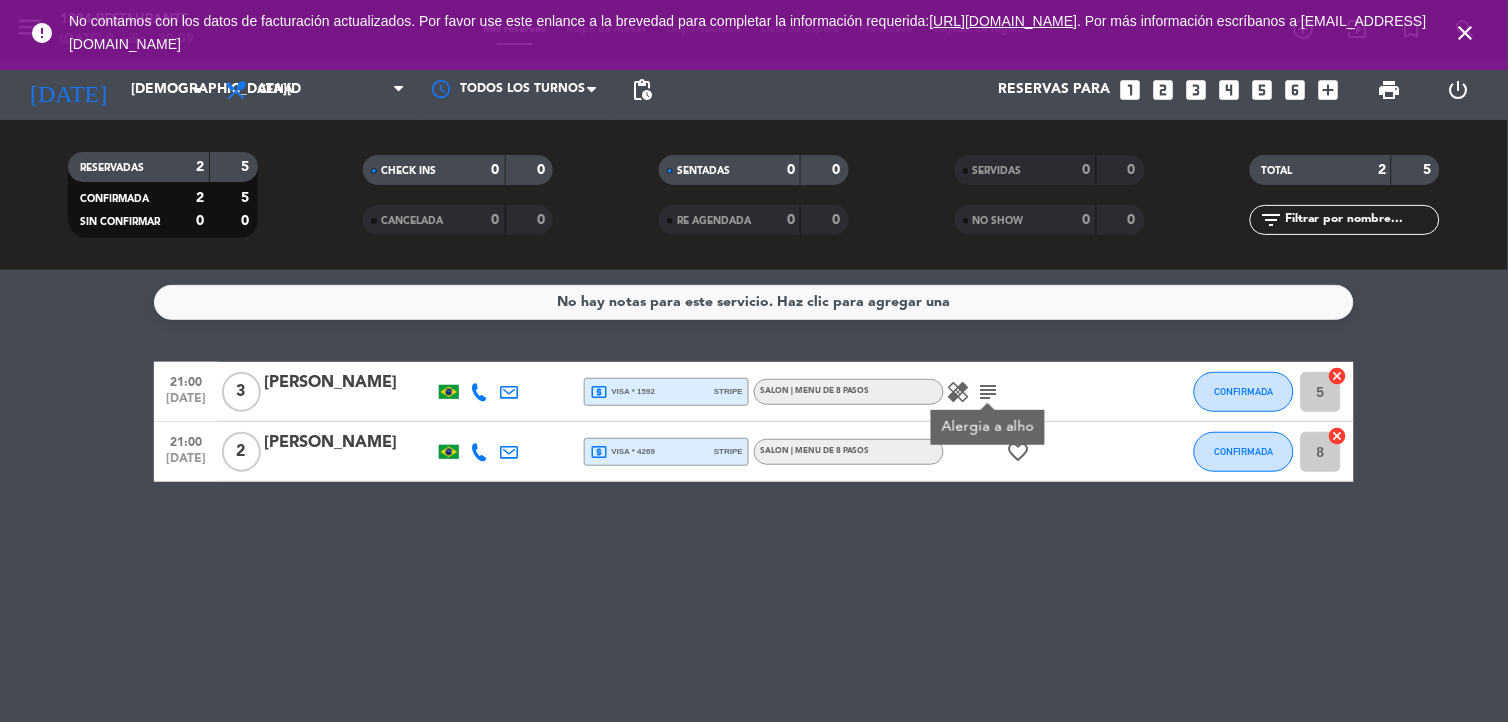 click on "subject" 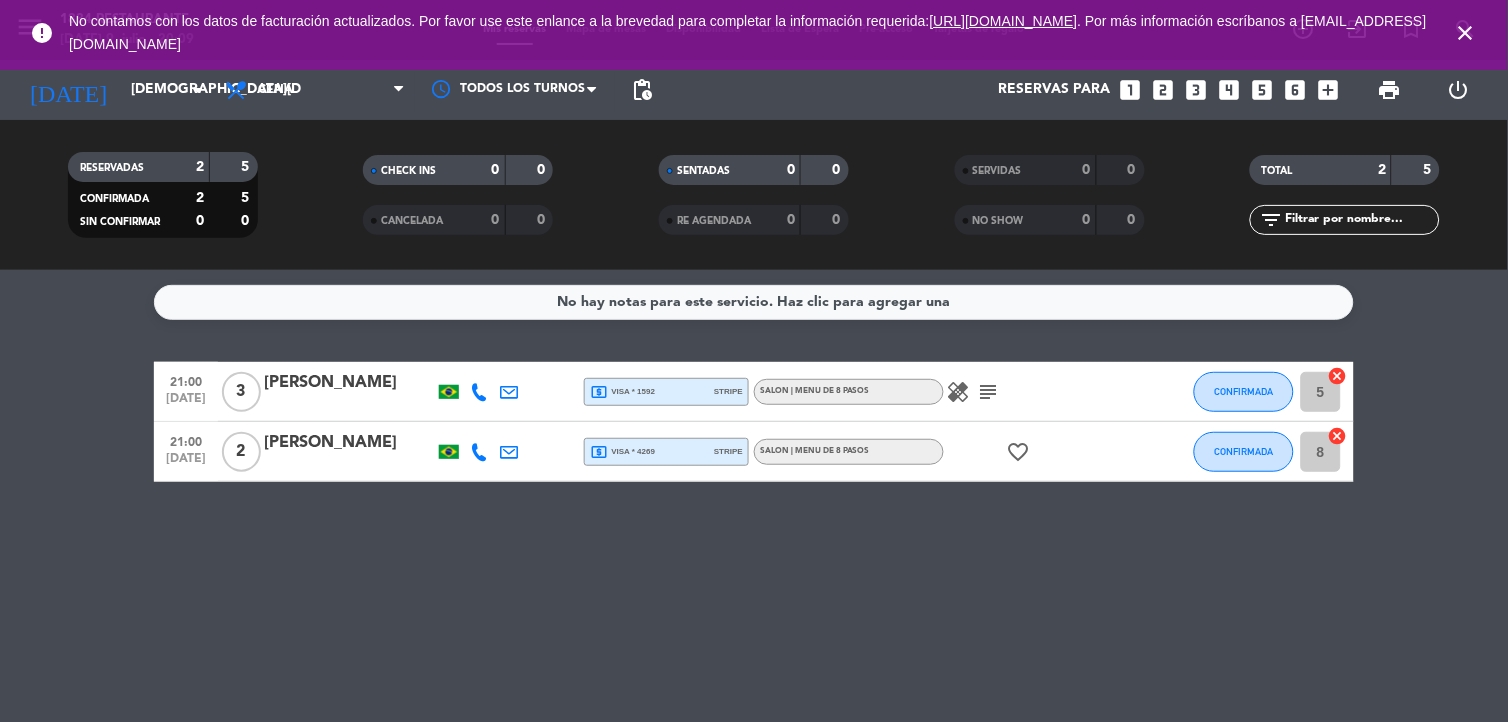 click on "subject" 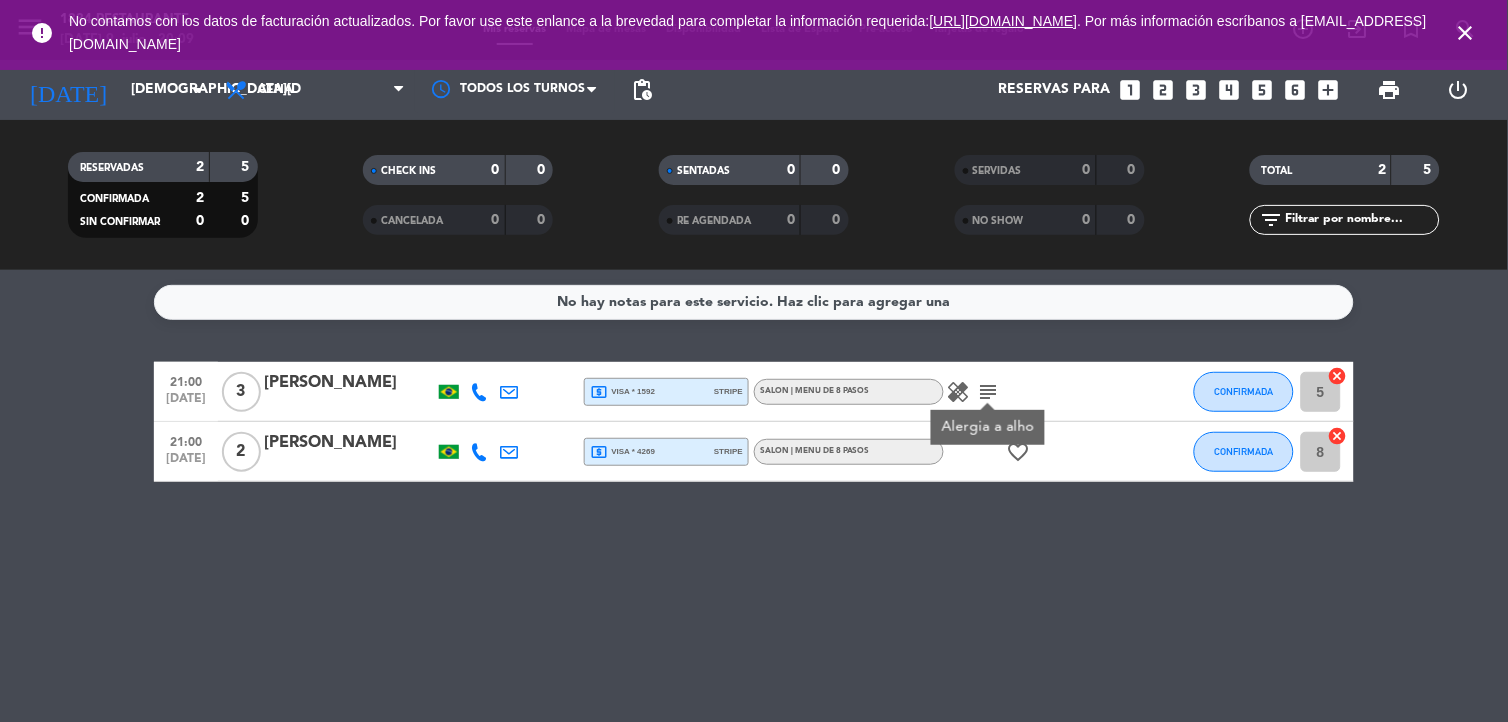 drag, startPoint x: 986, startPoint y: 392, endPoint x: 964, endPoint y: 385, distance: 23.086792 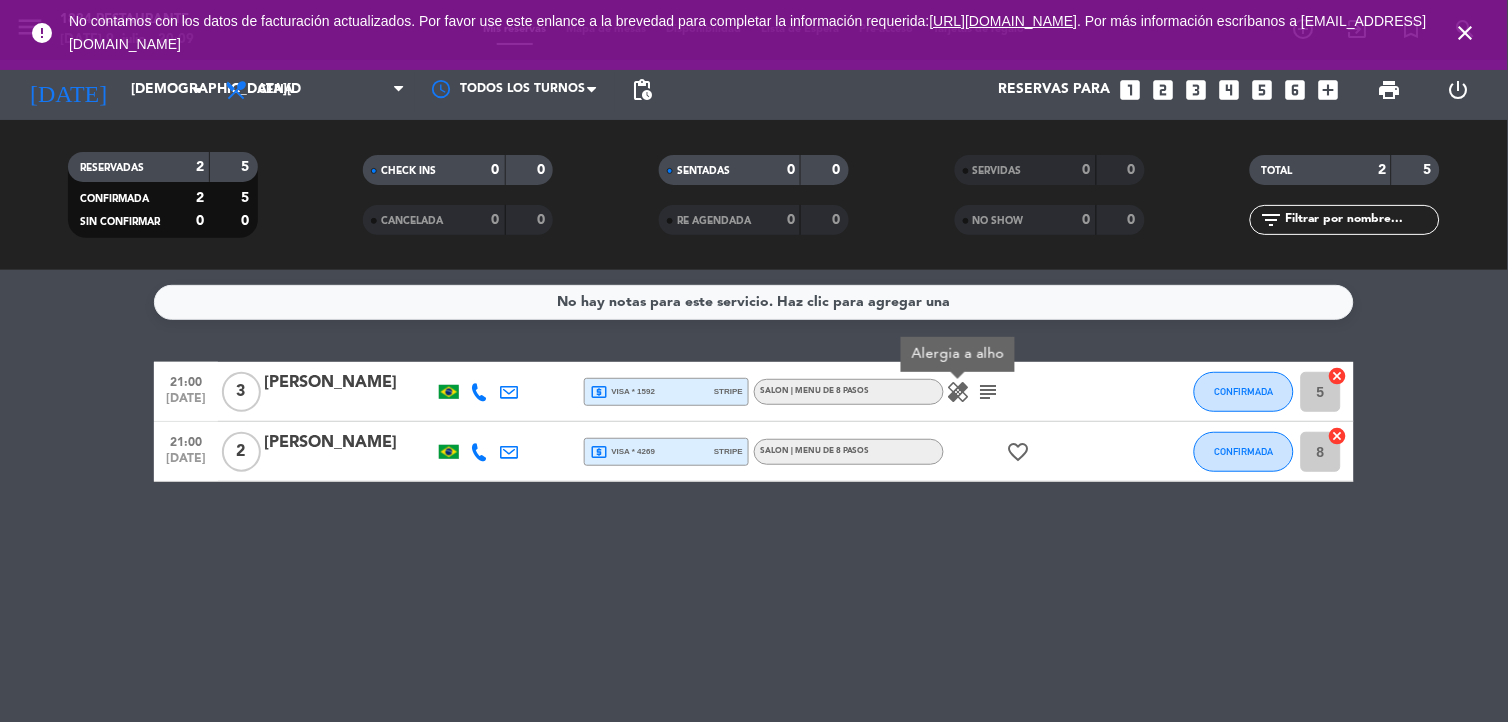 click on "healing" 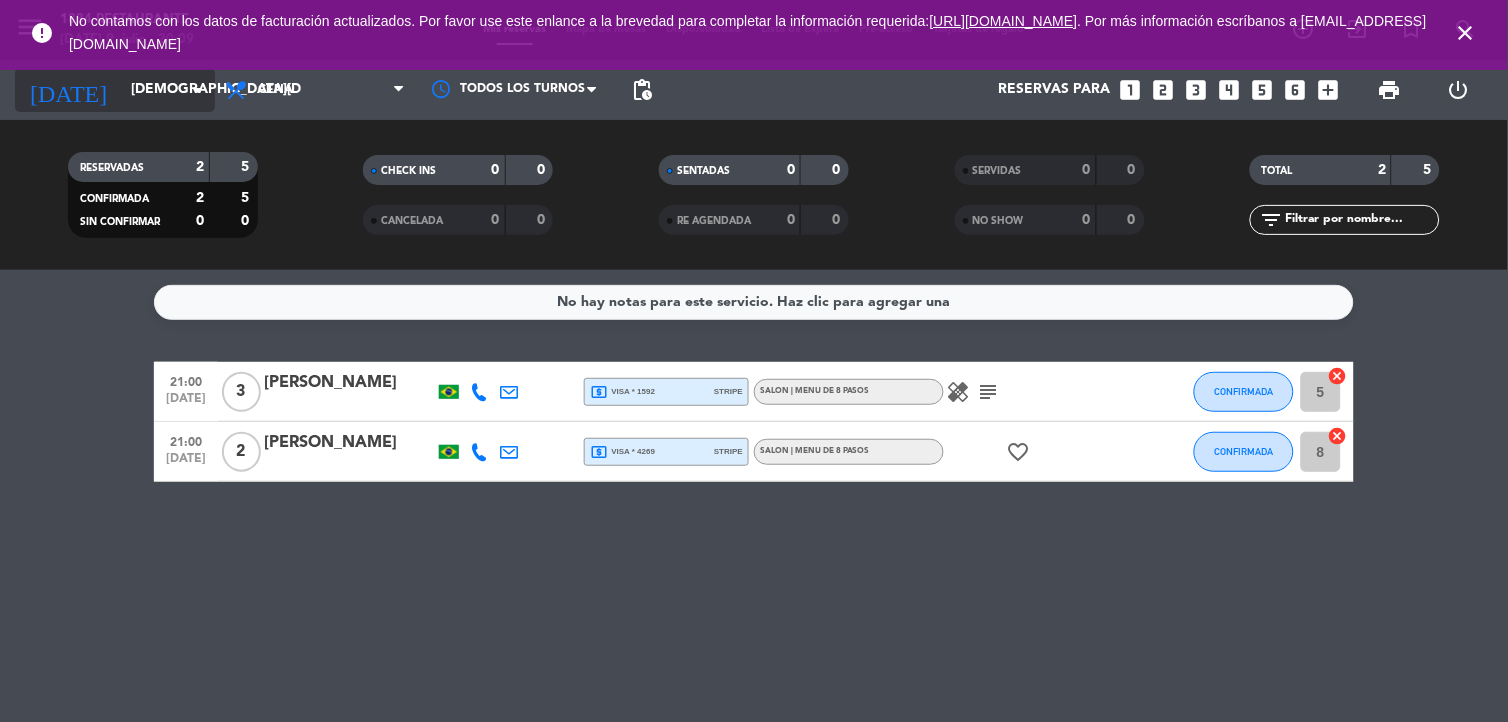 click on "[DEMOGRAPHIC_DATA][DATE]" 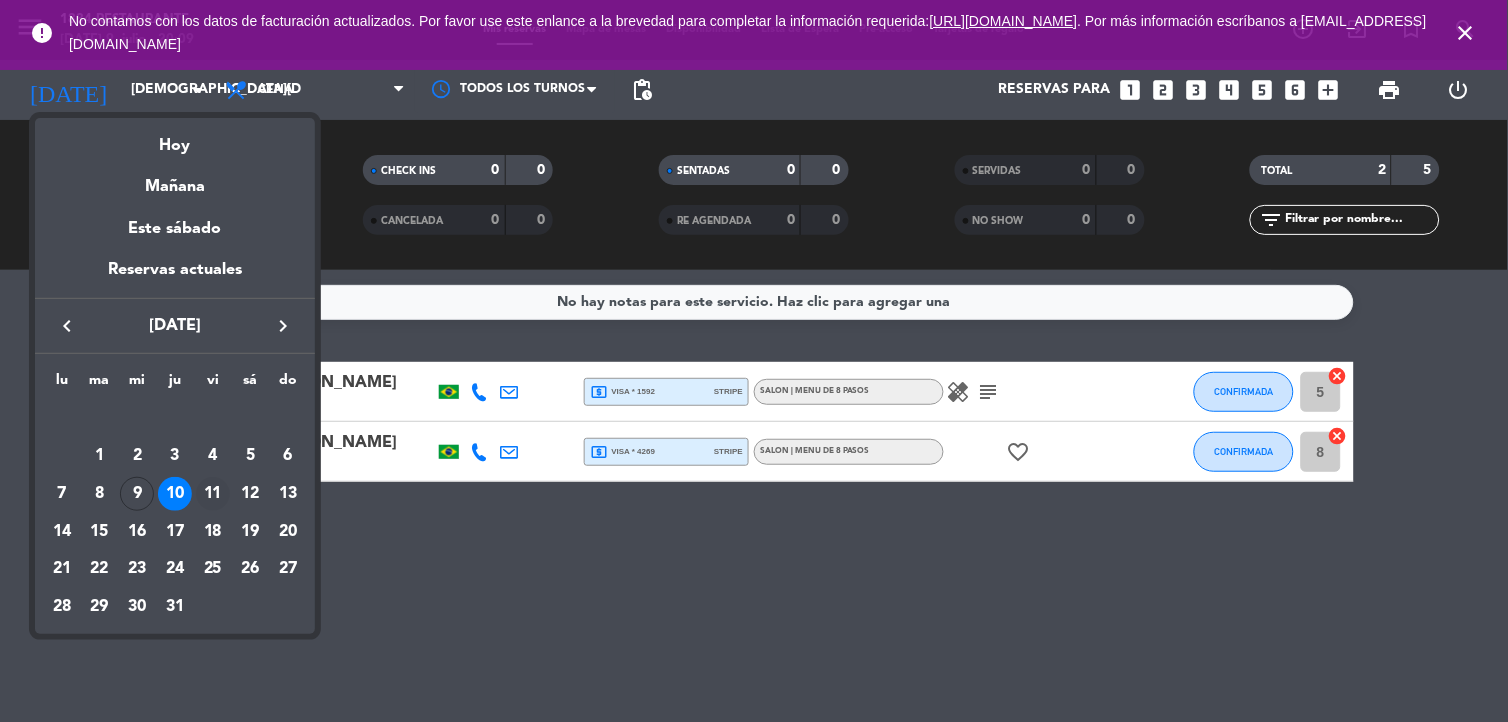 click on "11" at bounding box center [213, 494] 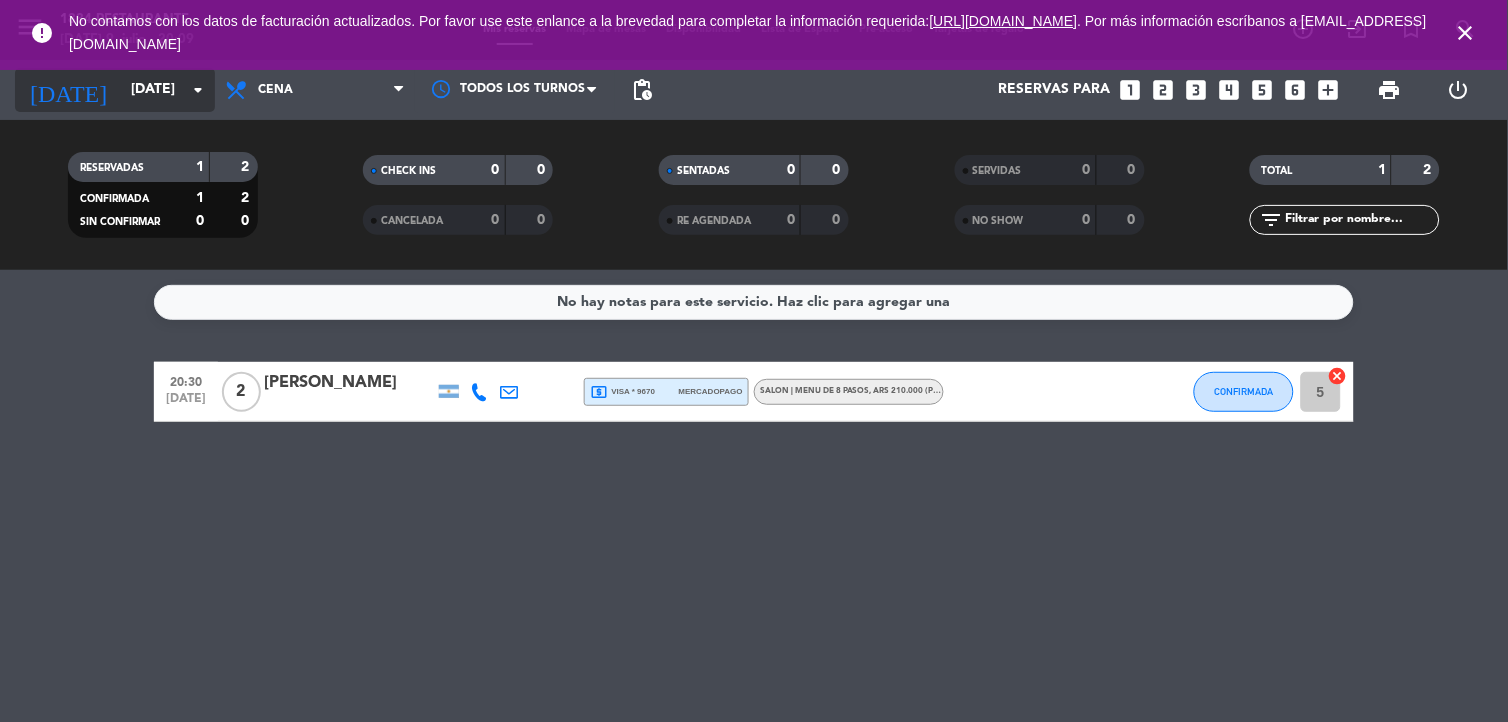 click on "[DATE]" 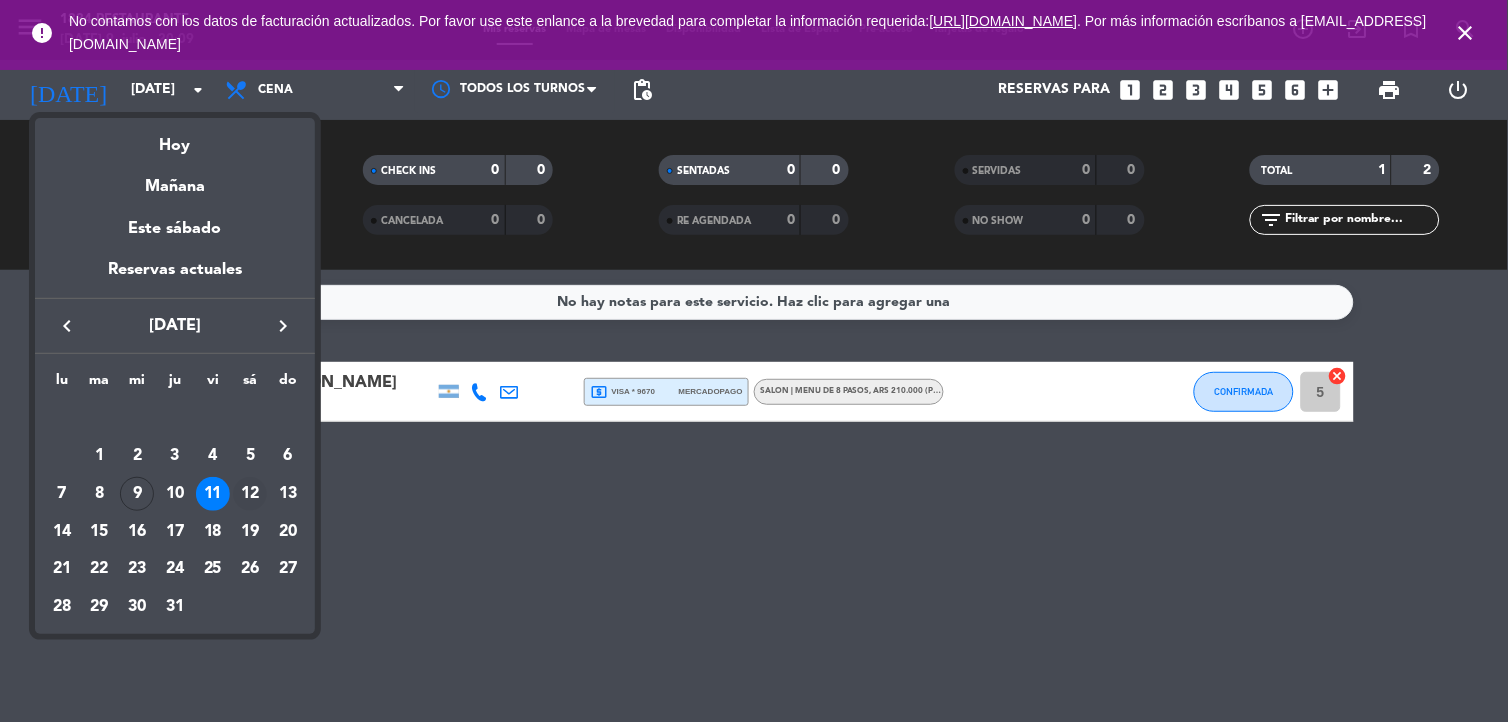 click on "12" at bounding box center [250, 494] 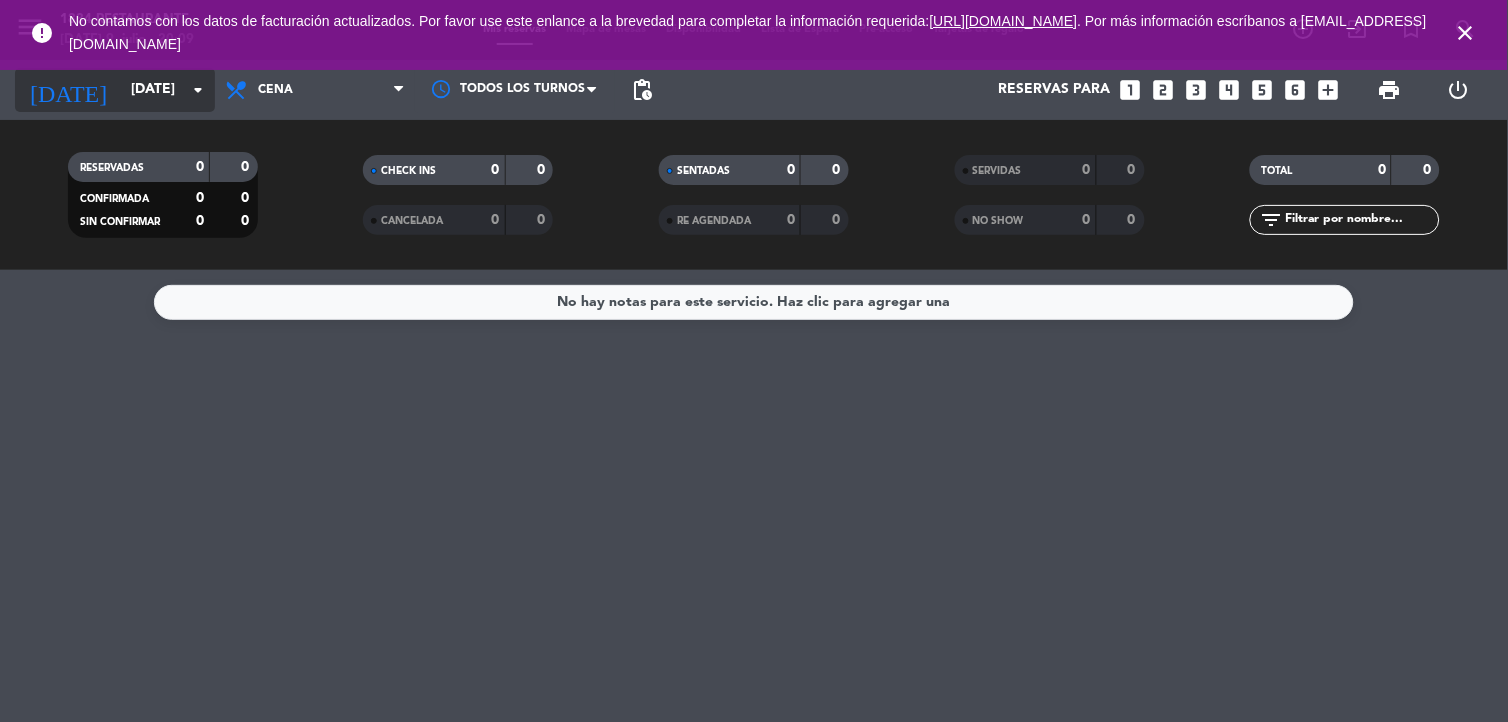 click on "[DATE]" 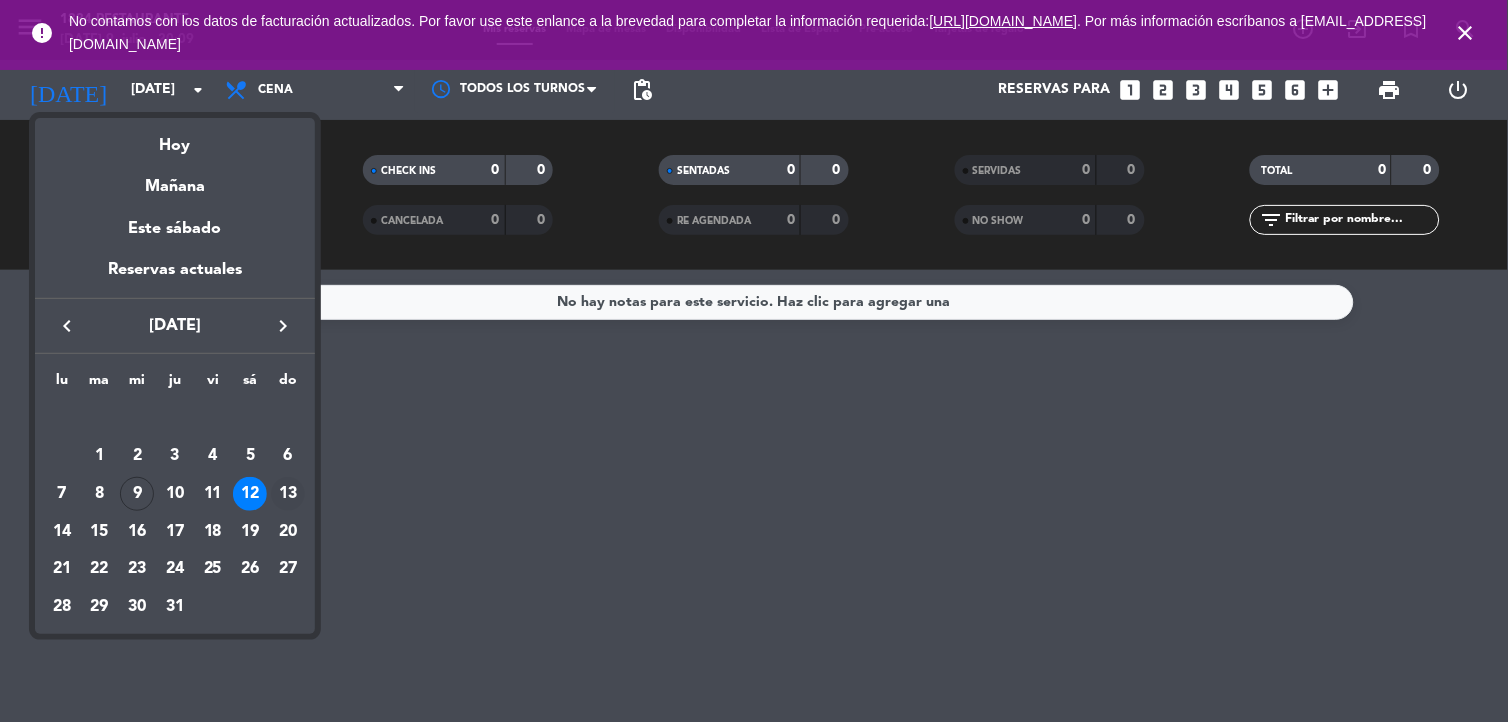 click on "13" at bounding box center [288, 494] 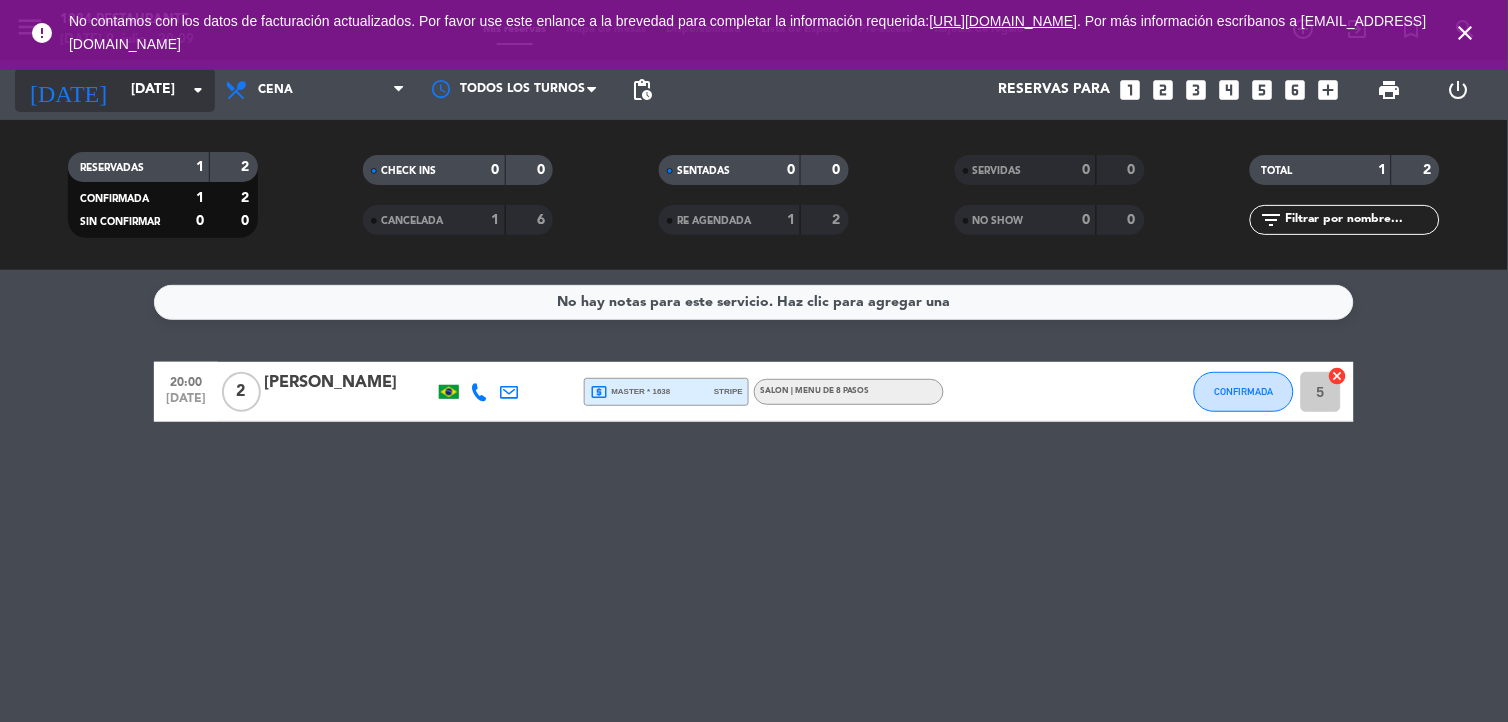 click on "[DATE]" 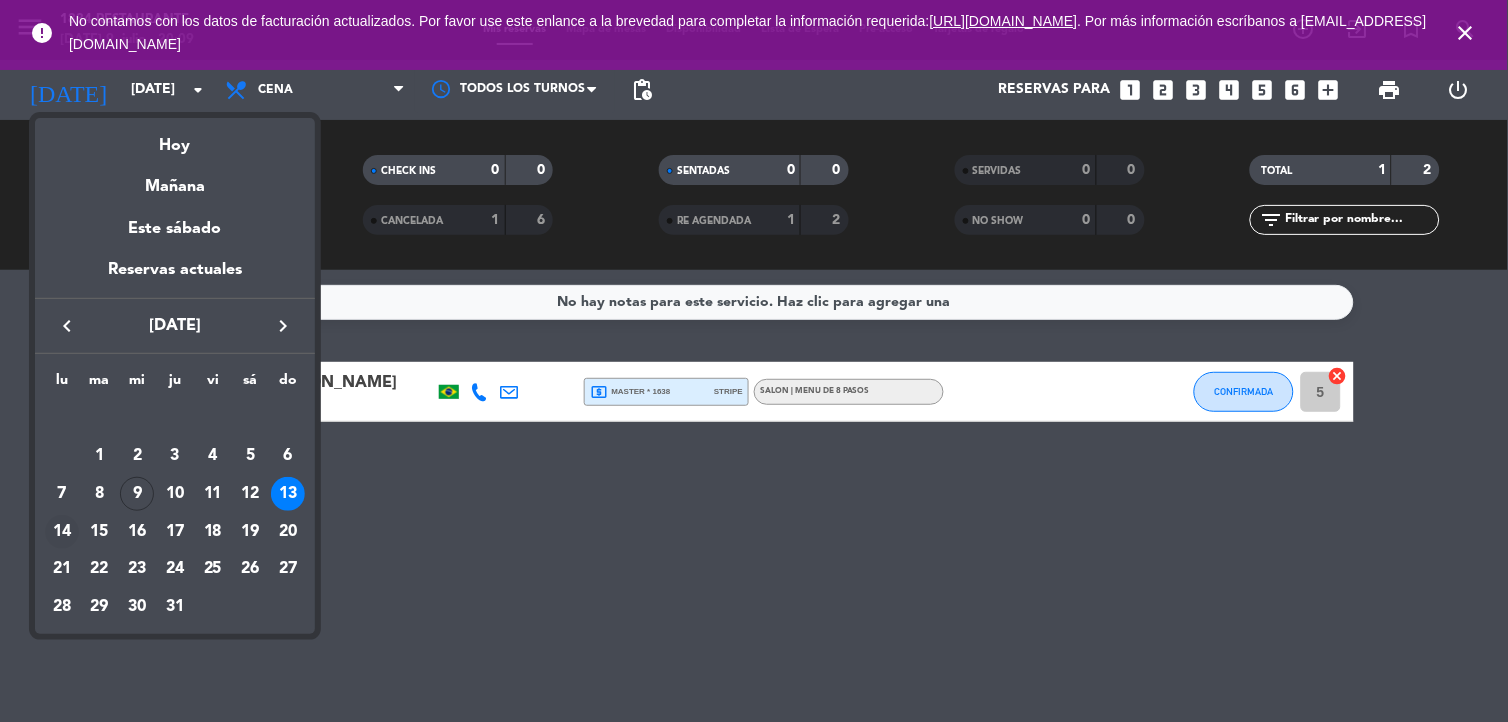 click on "14" at bounding box center (62, 532) 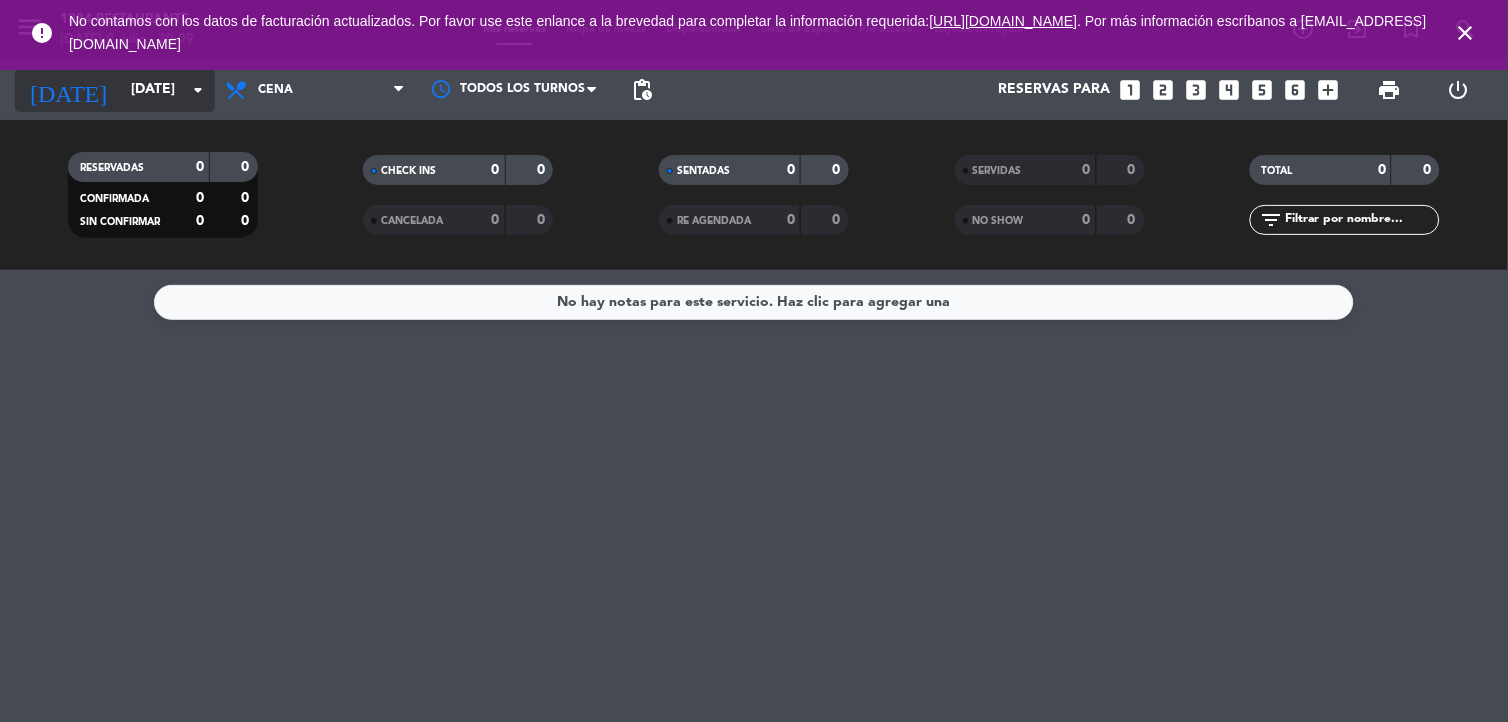 click on "[DATE]" 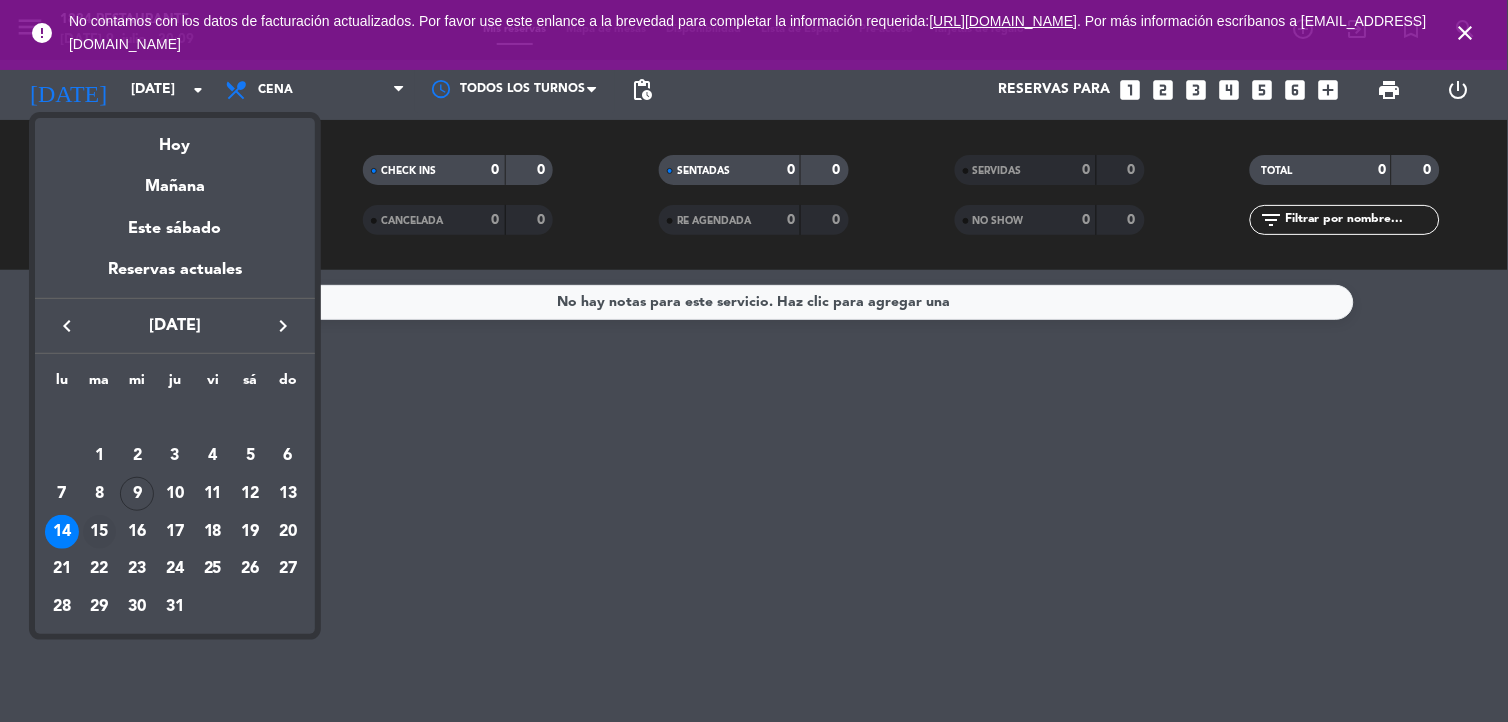click on "15" at bounding box center (100, 532) 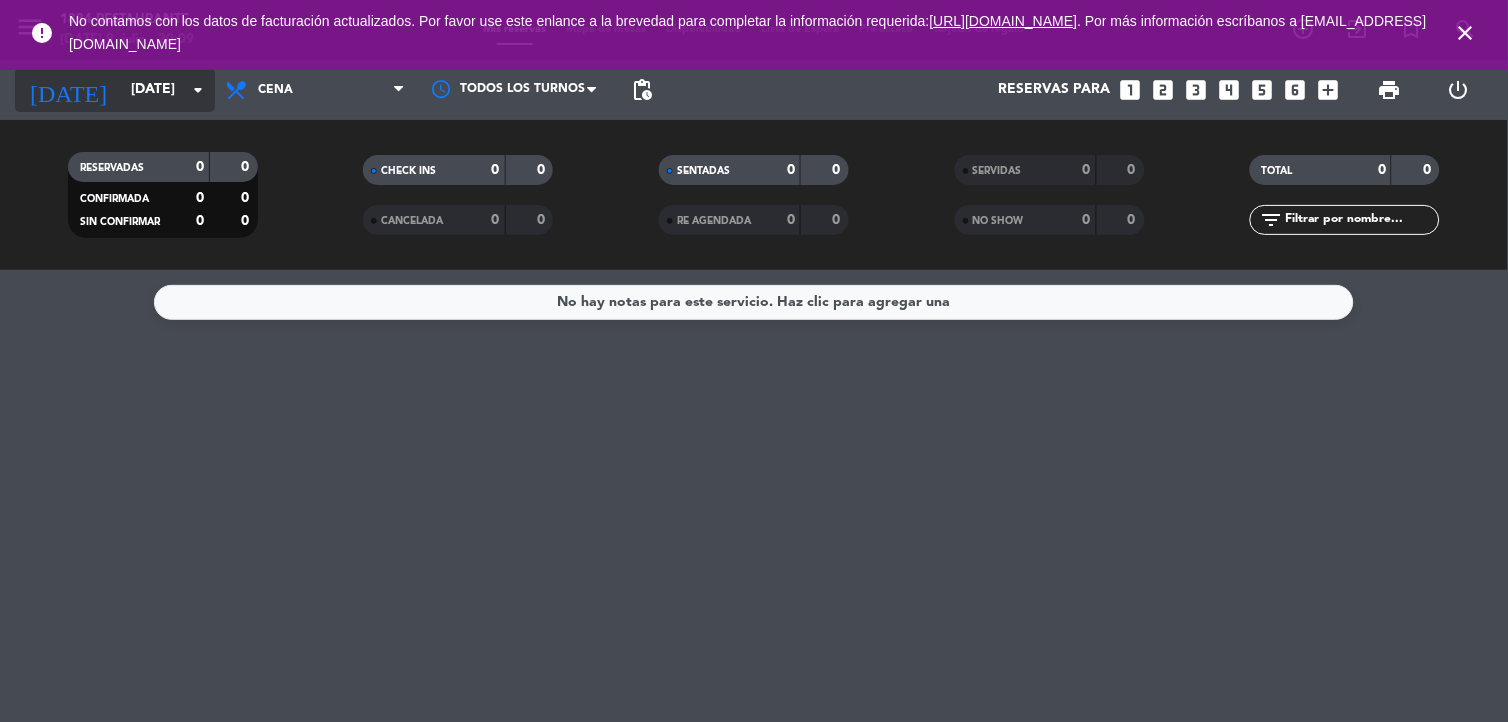 click on "[DATE]" 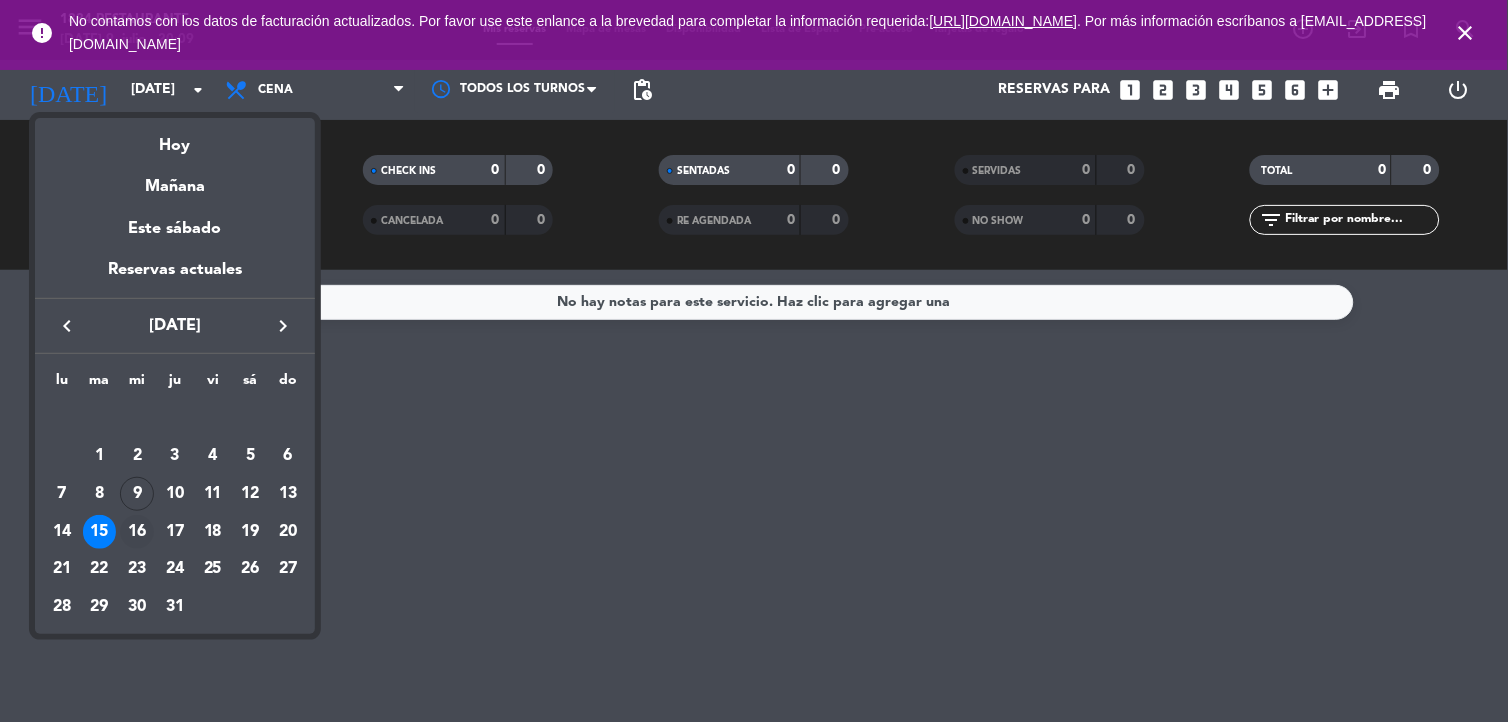click on "16" at bounding box center [137, 532] 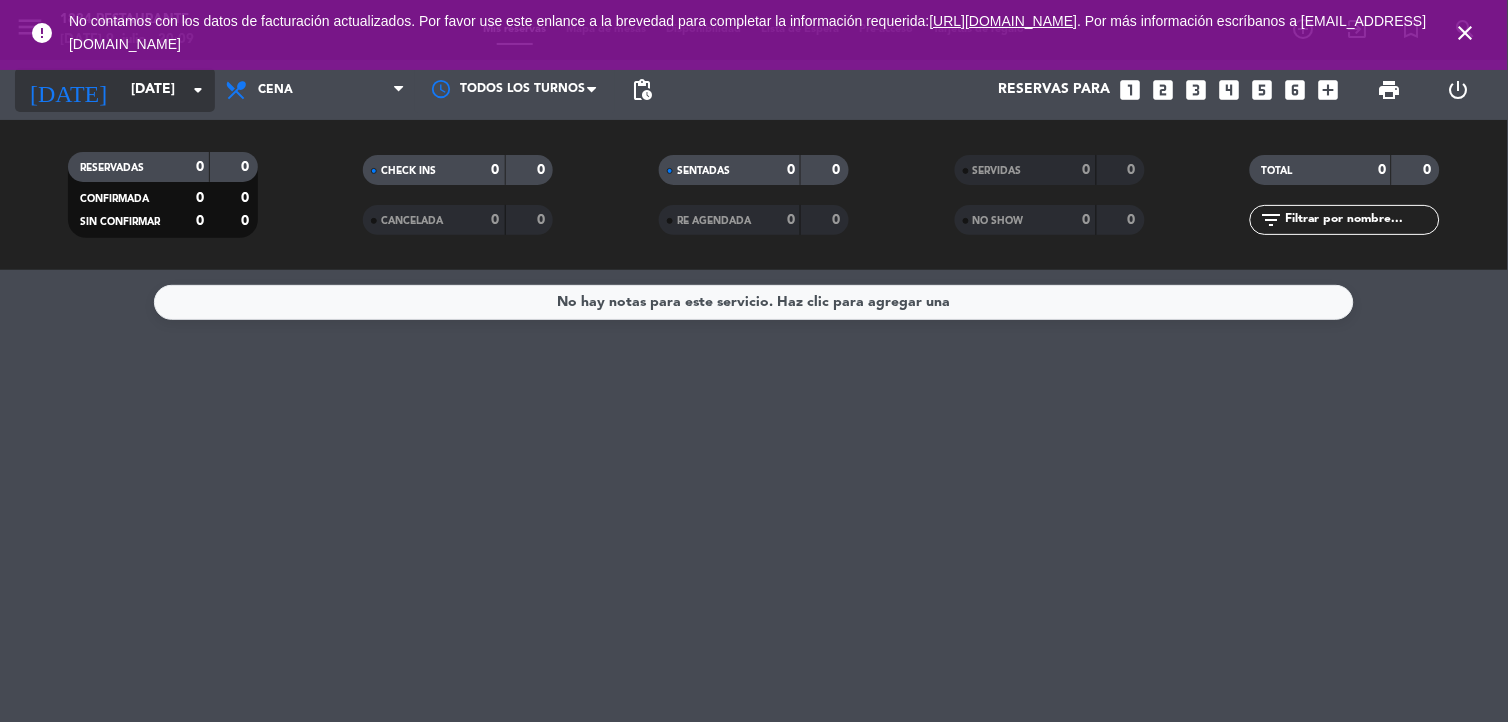 click on "[DATE]" 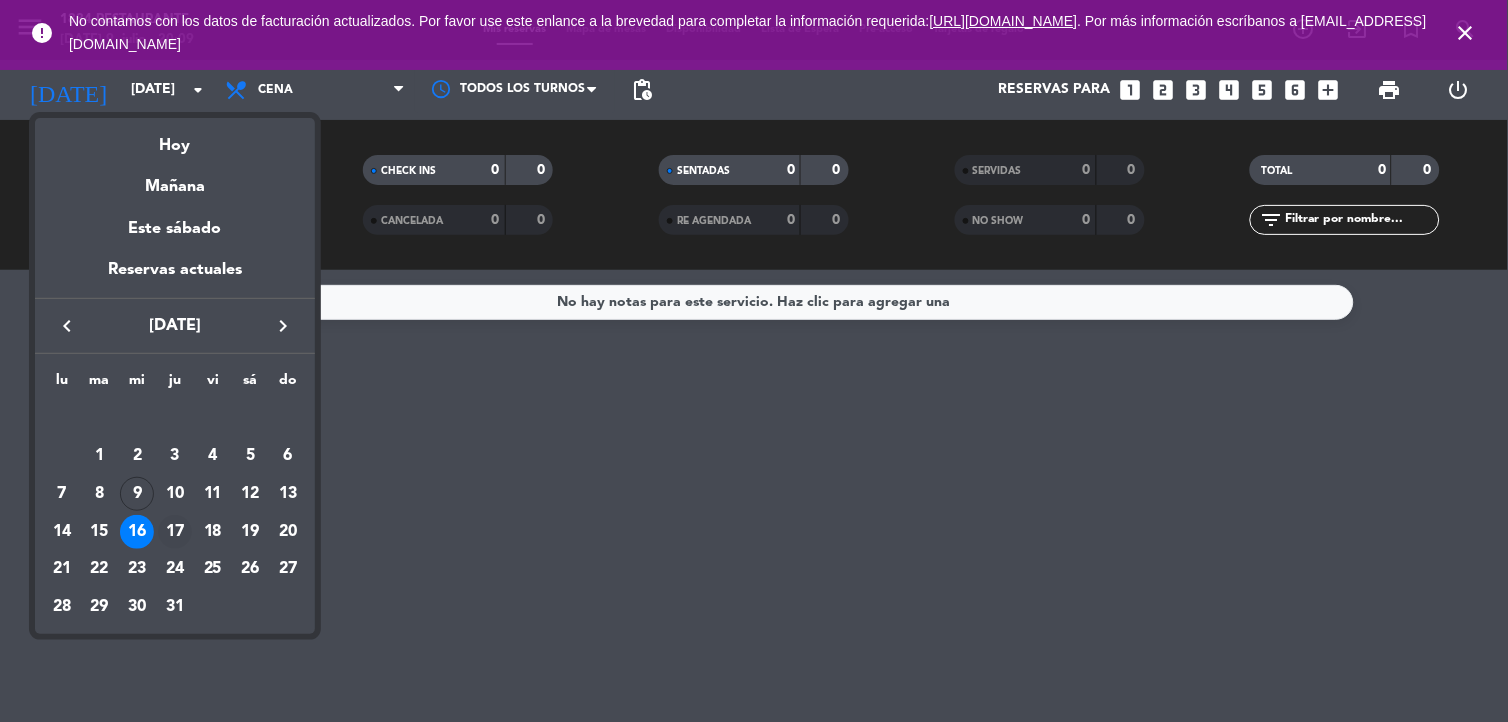 click on "17" at bounding box center [175, 532] 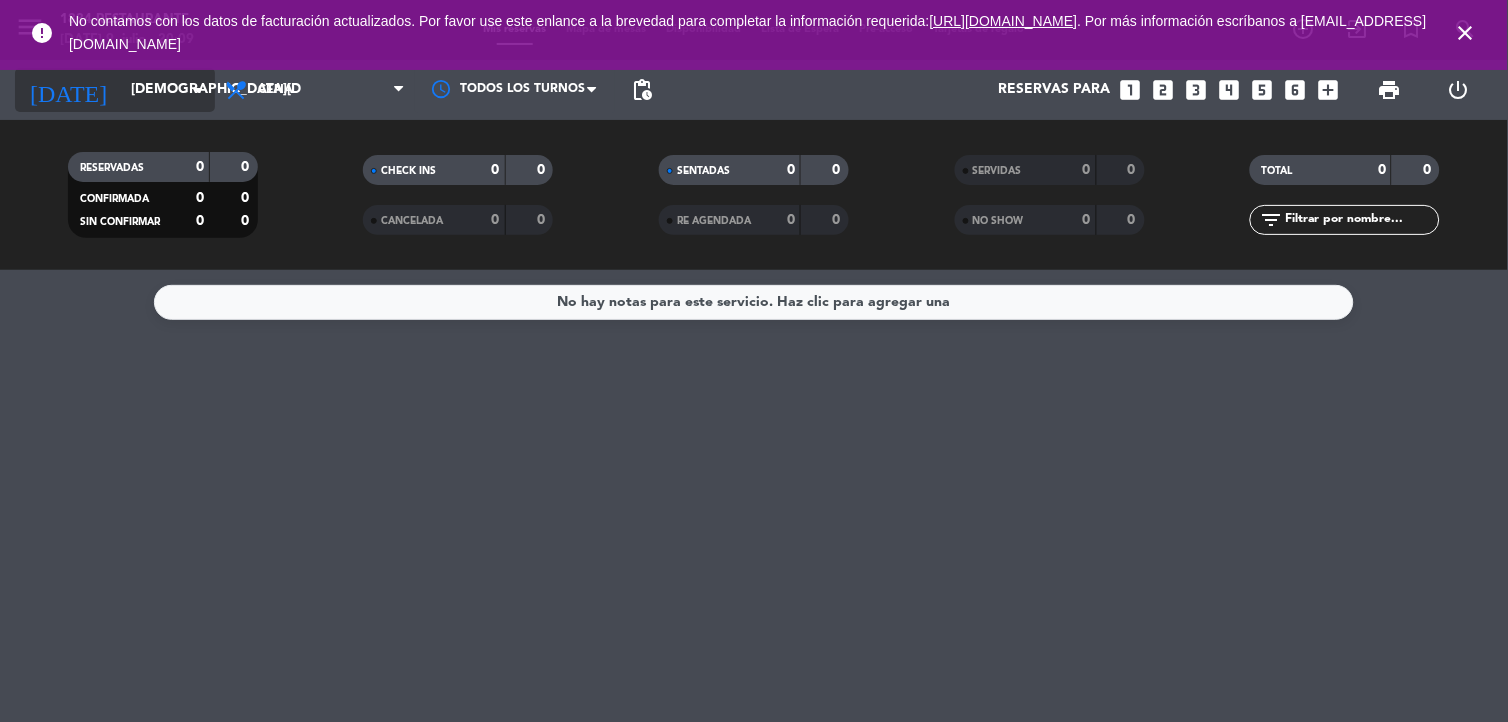 click on "[DEMOGRAPHIC_DATA][DATE]" 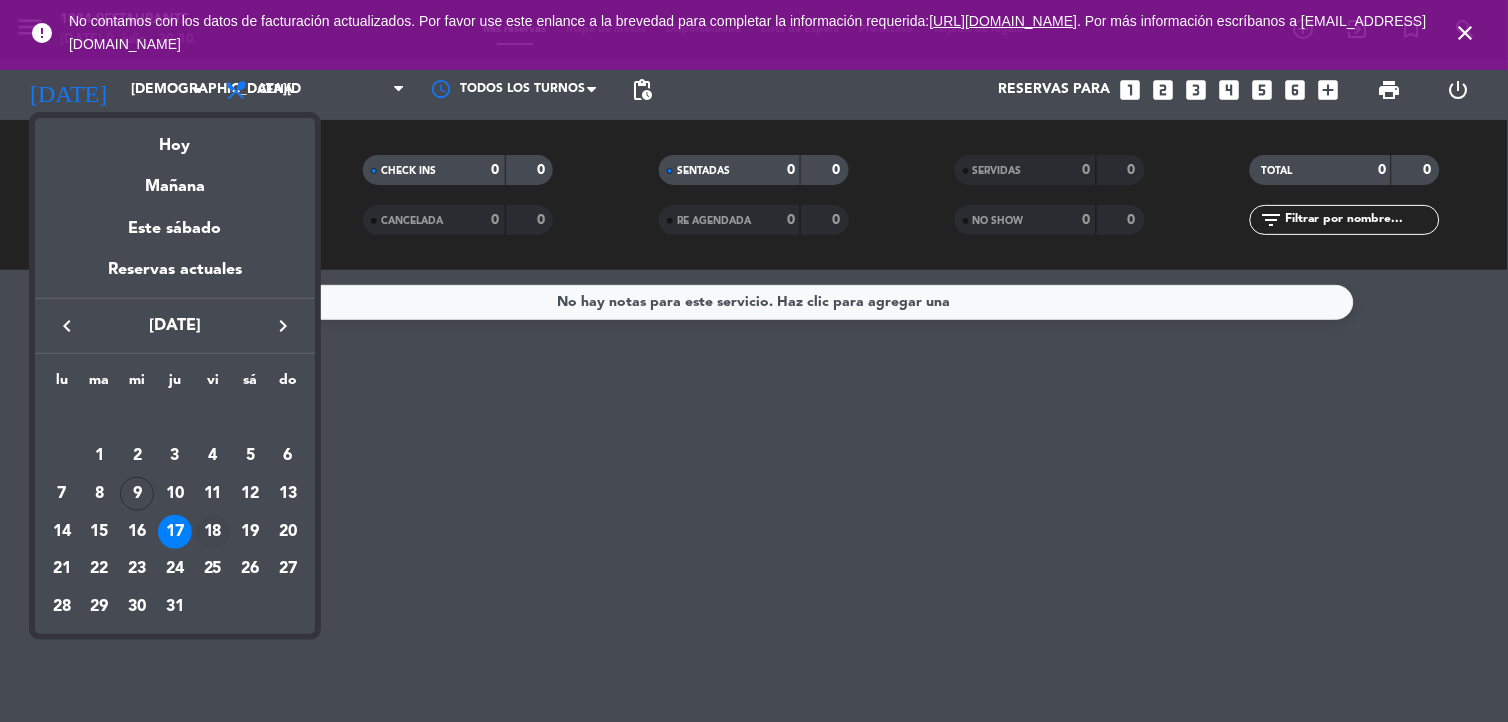 click on "18" at bounding box center [213, 532] 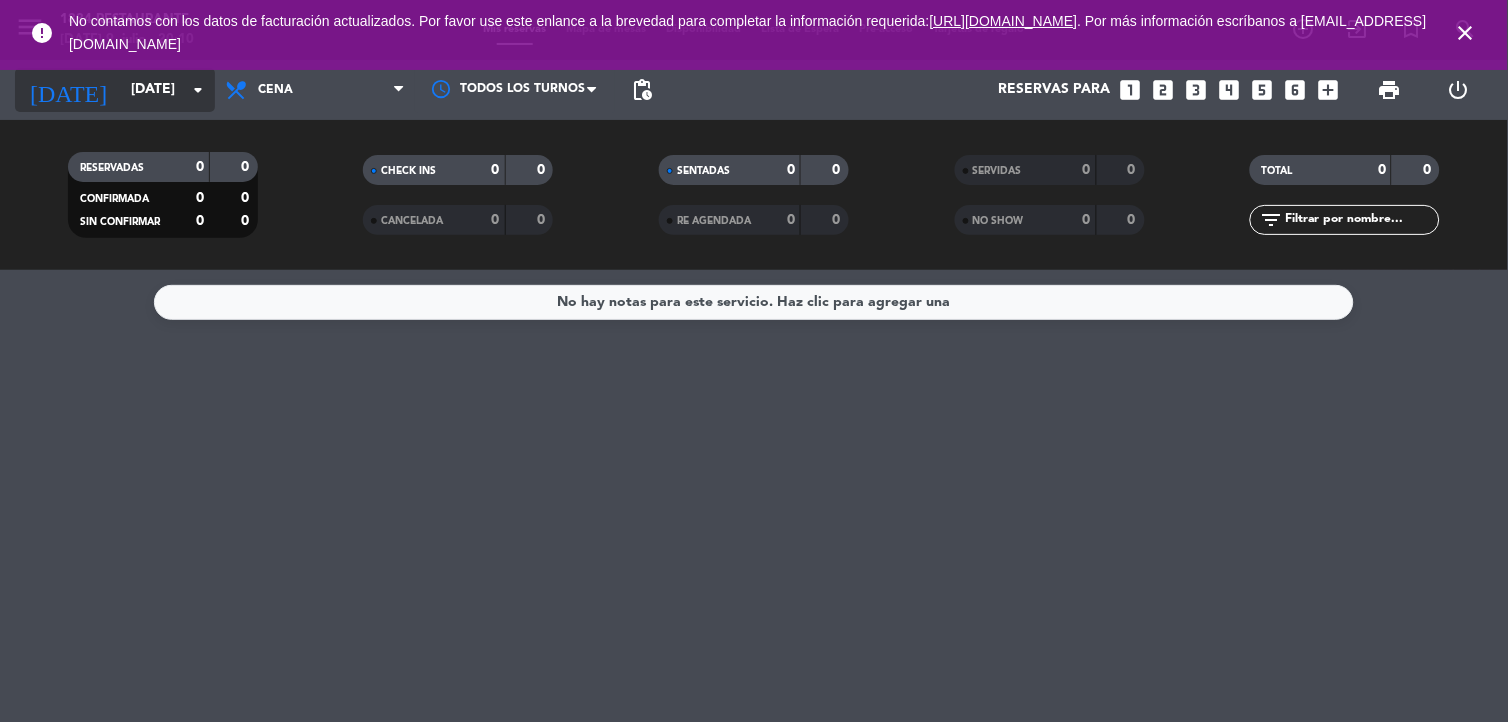 click on "[DATE]" 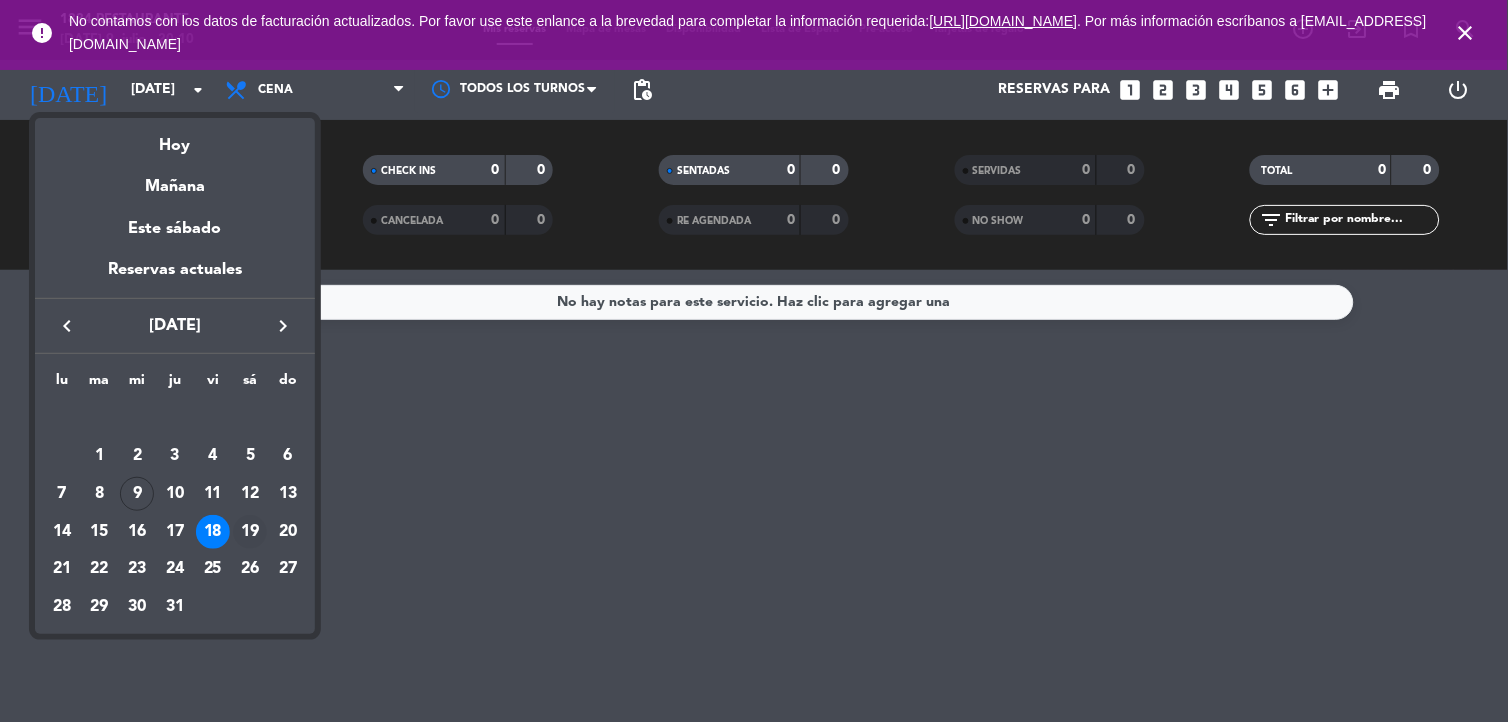 click on "19" at bounding box center [250, 532] 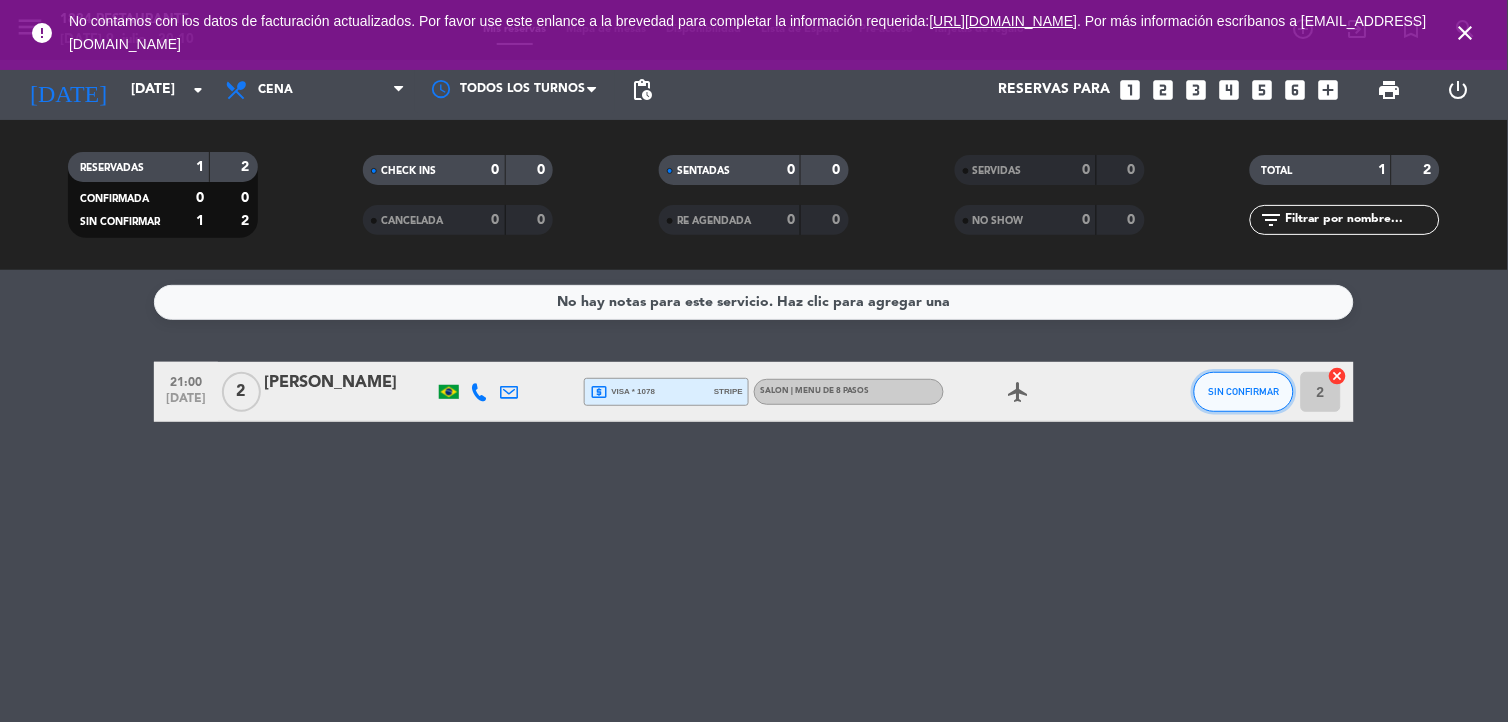 click on "SIN CONFIRMAR" 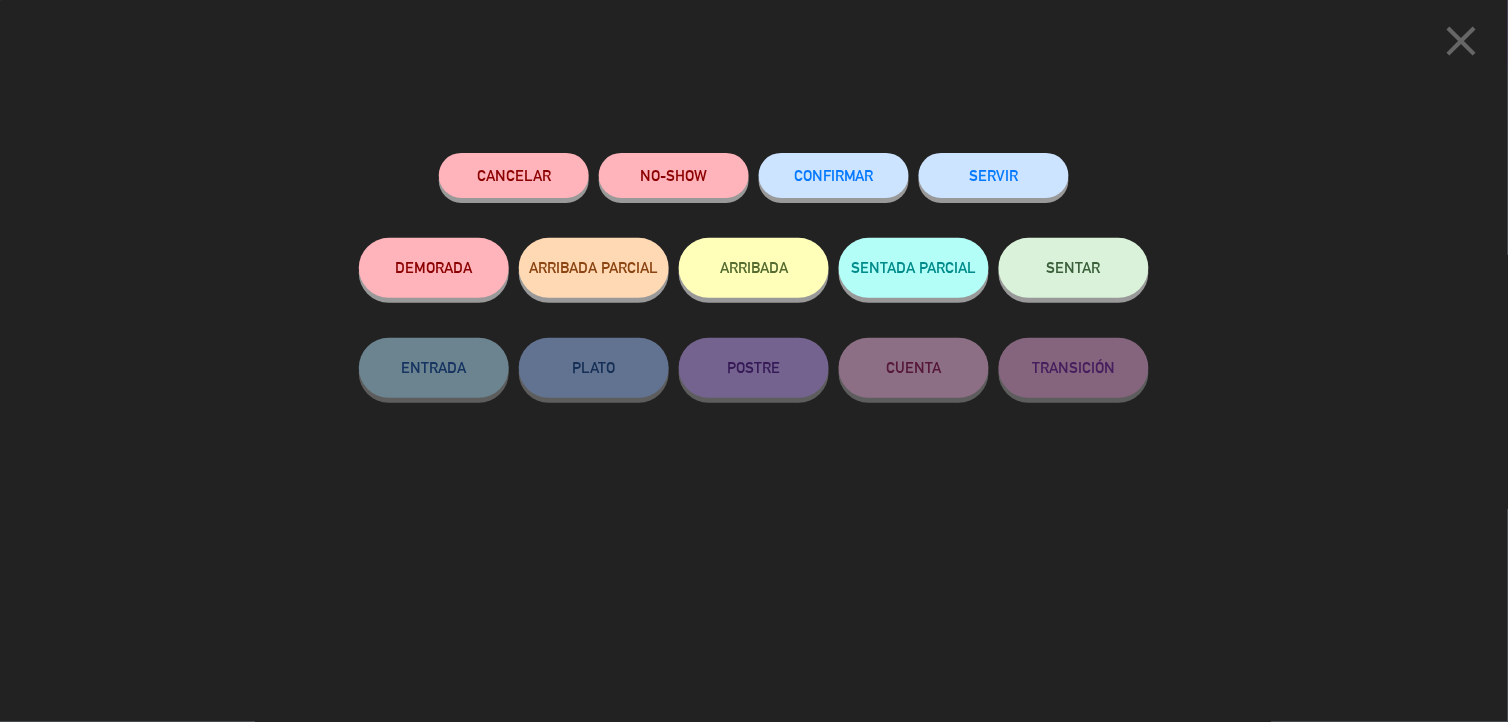 click on "CONFIRMAR" 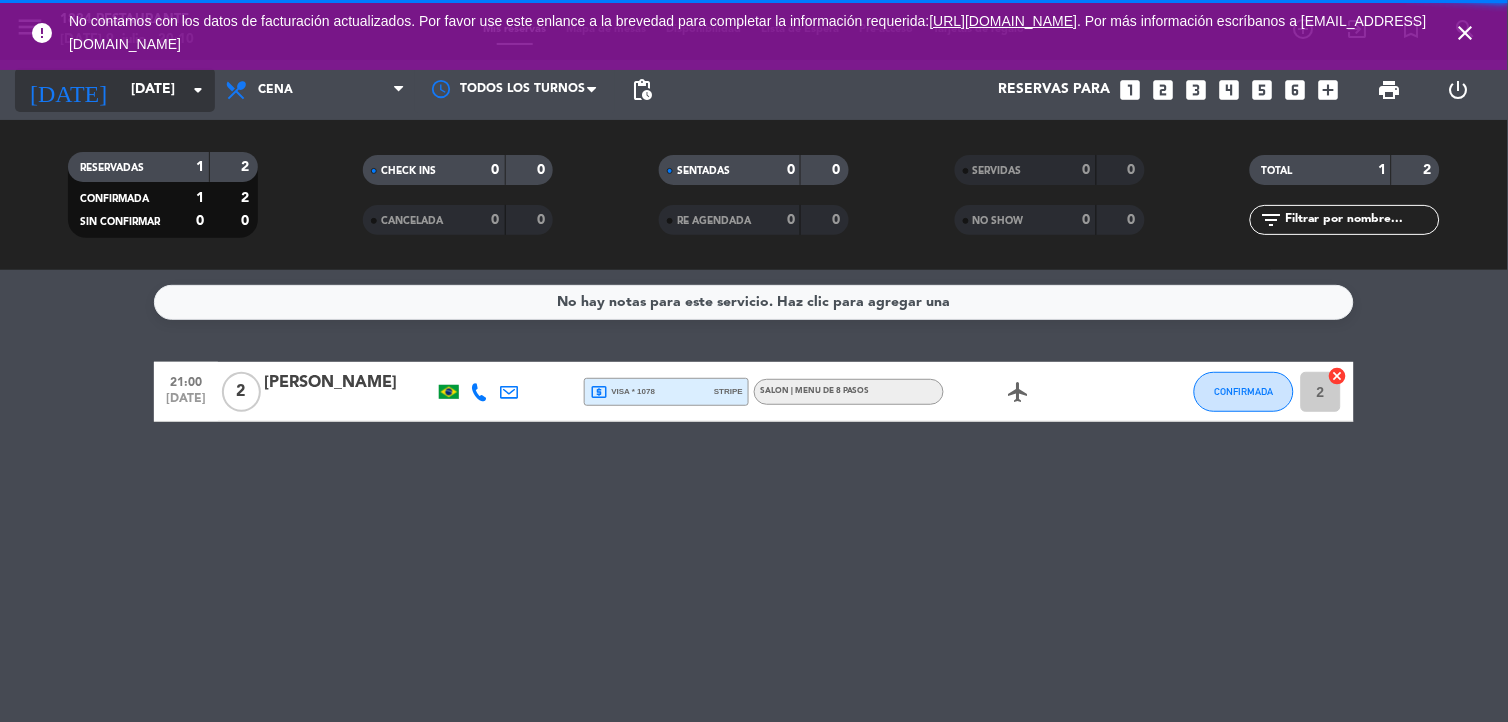 click on "[DATE]" 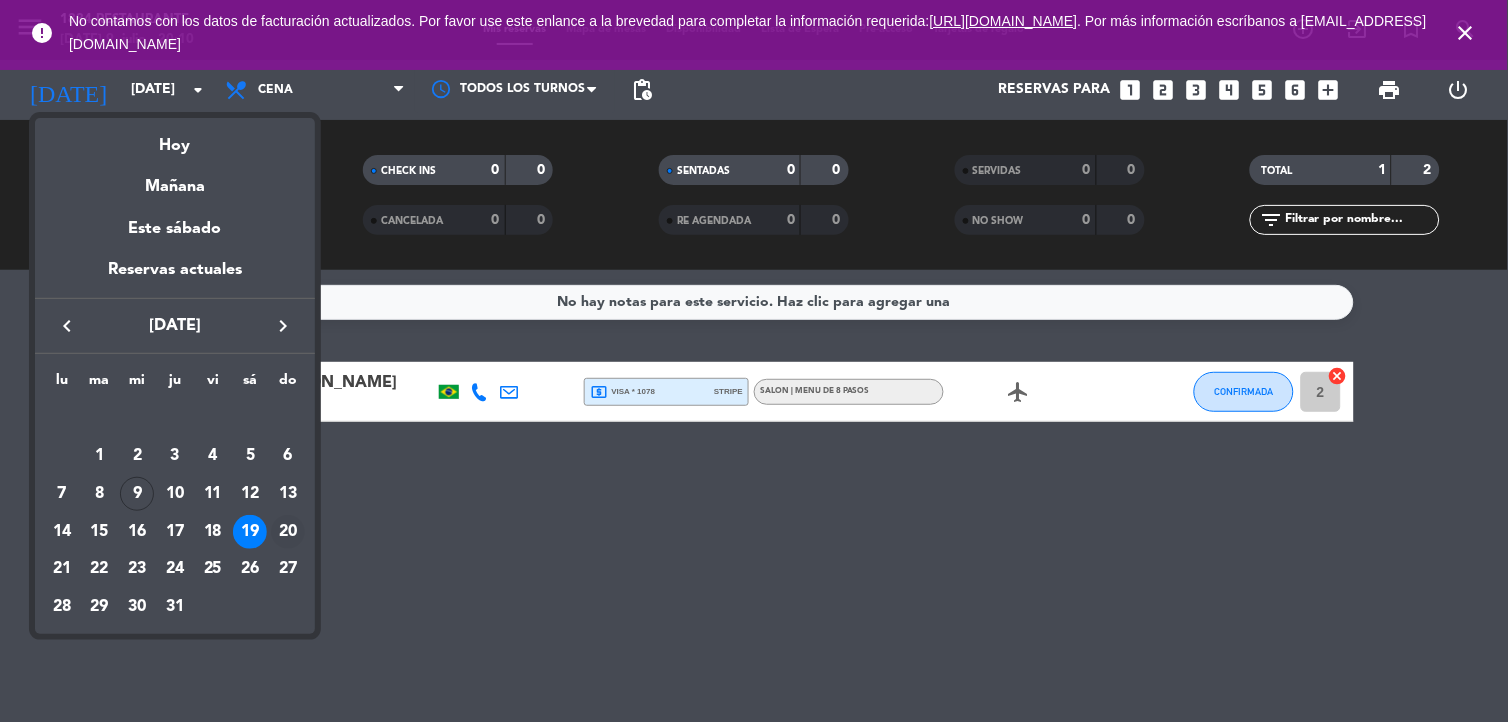 click on "20" at bounding box center [288, 532] 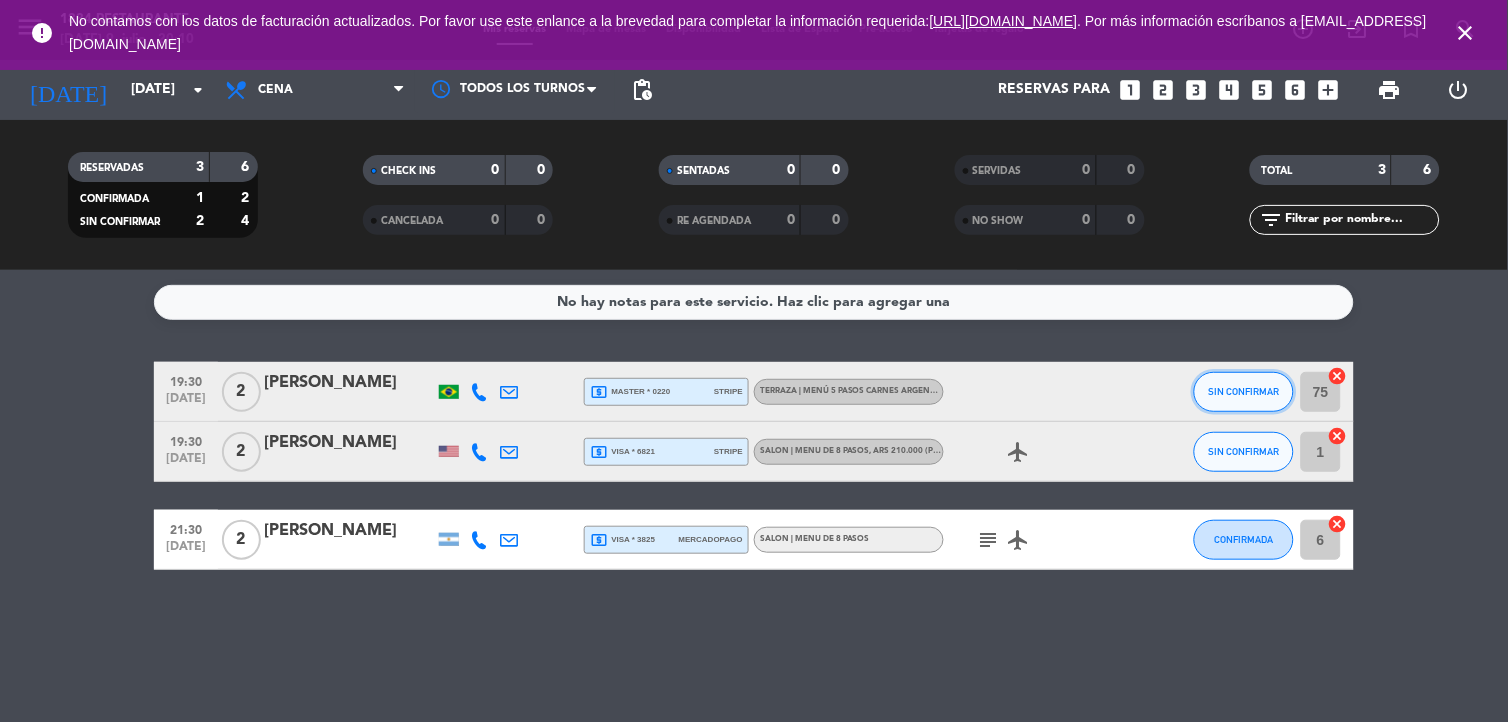 click on "SIN CONFIRMAR" 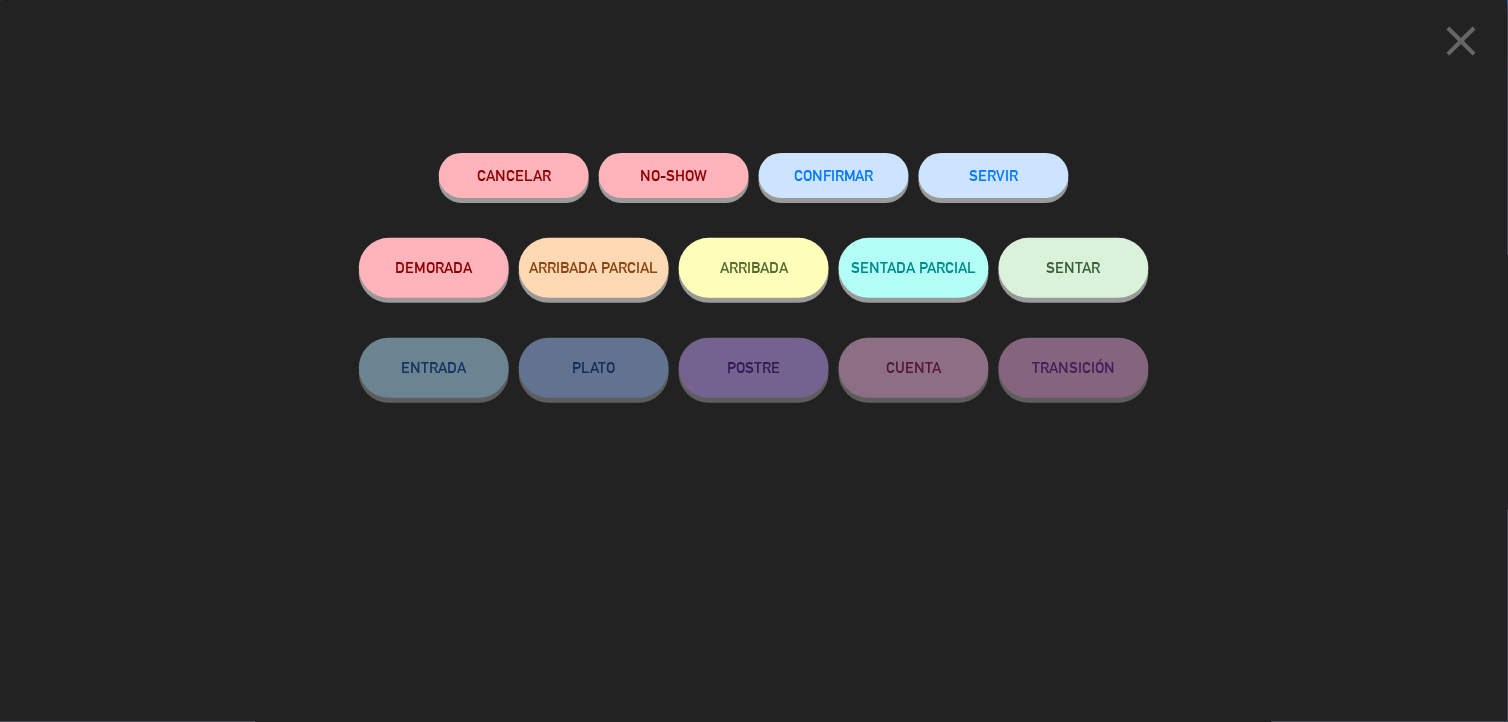 click on "CONFIRMAR" 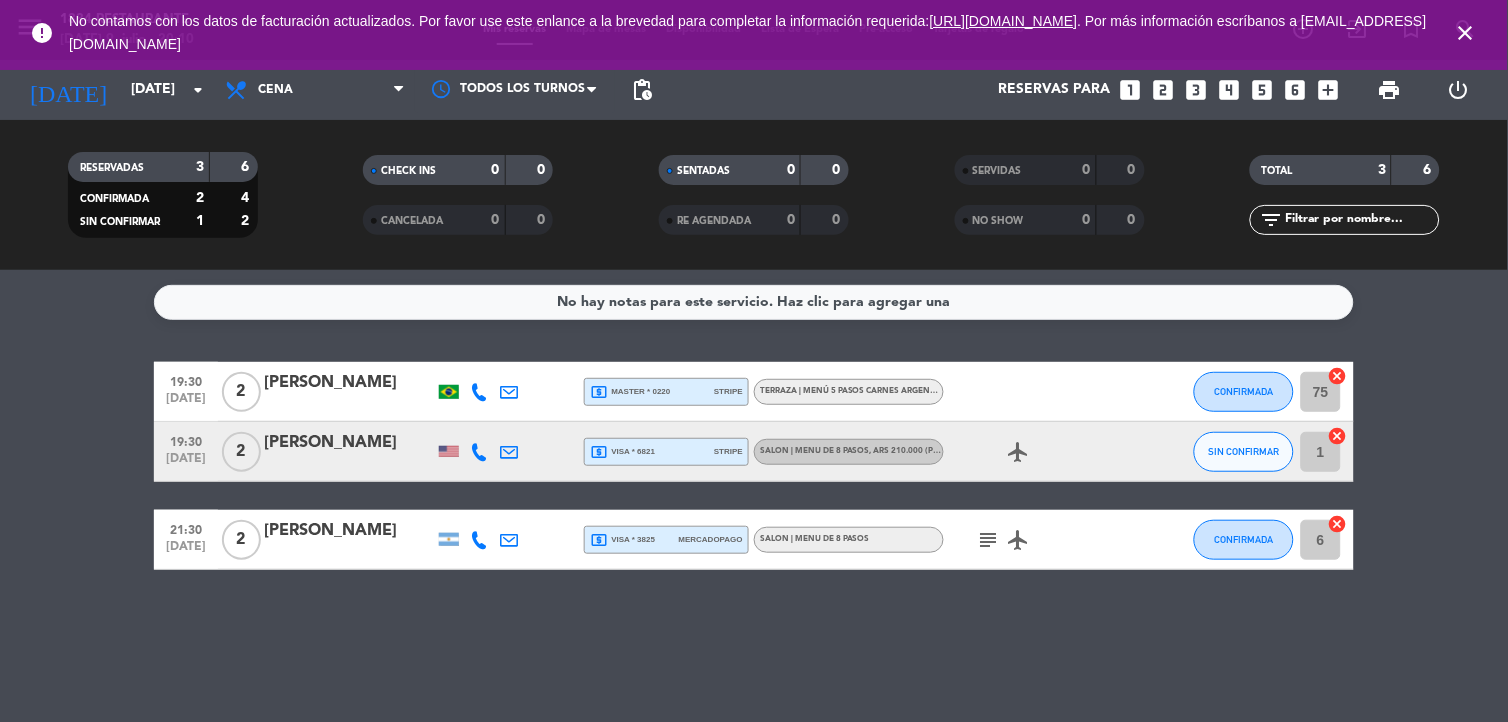 click on ", ARS 210.000 (please check the official exchange rate)" 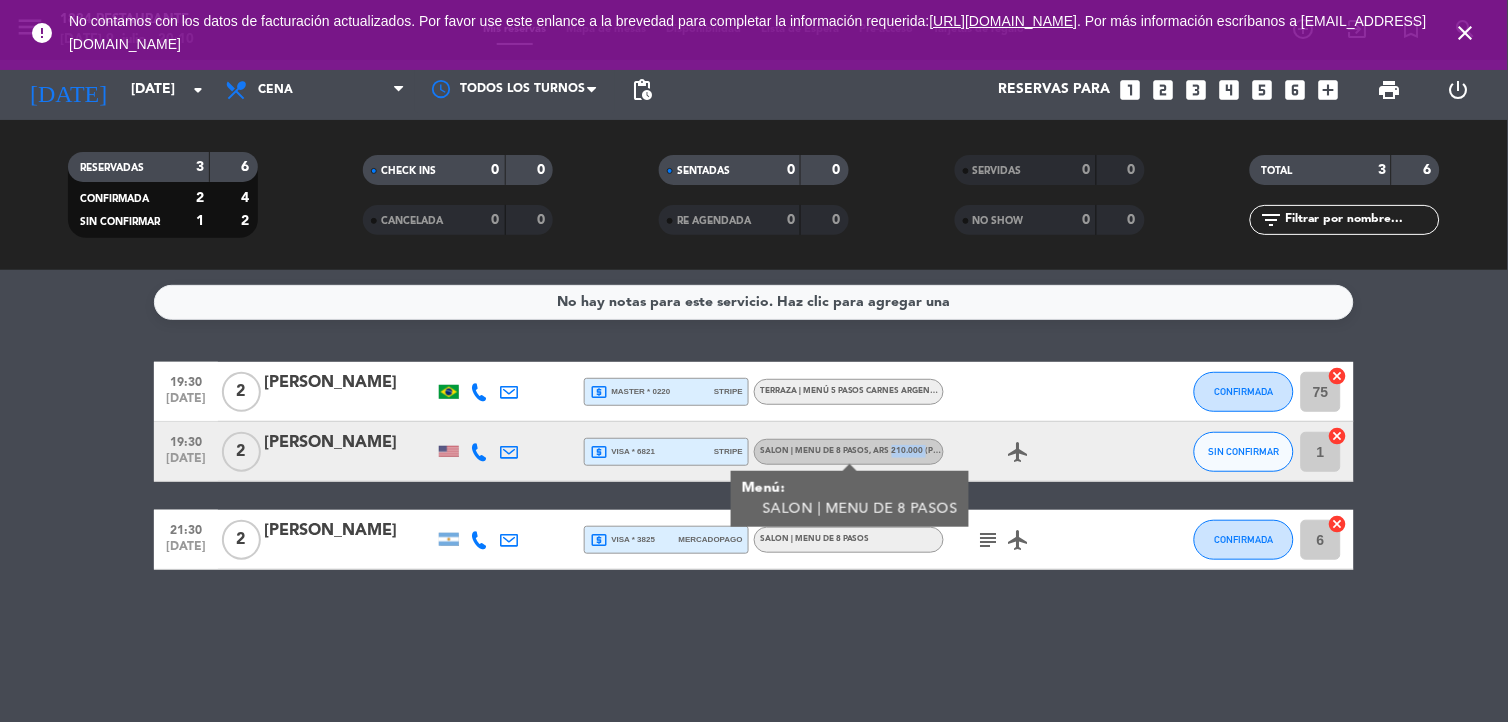 click on ", ARS 210.000 (please check the official exchange rate)" 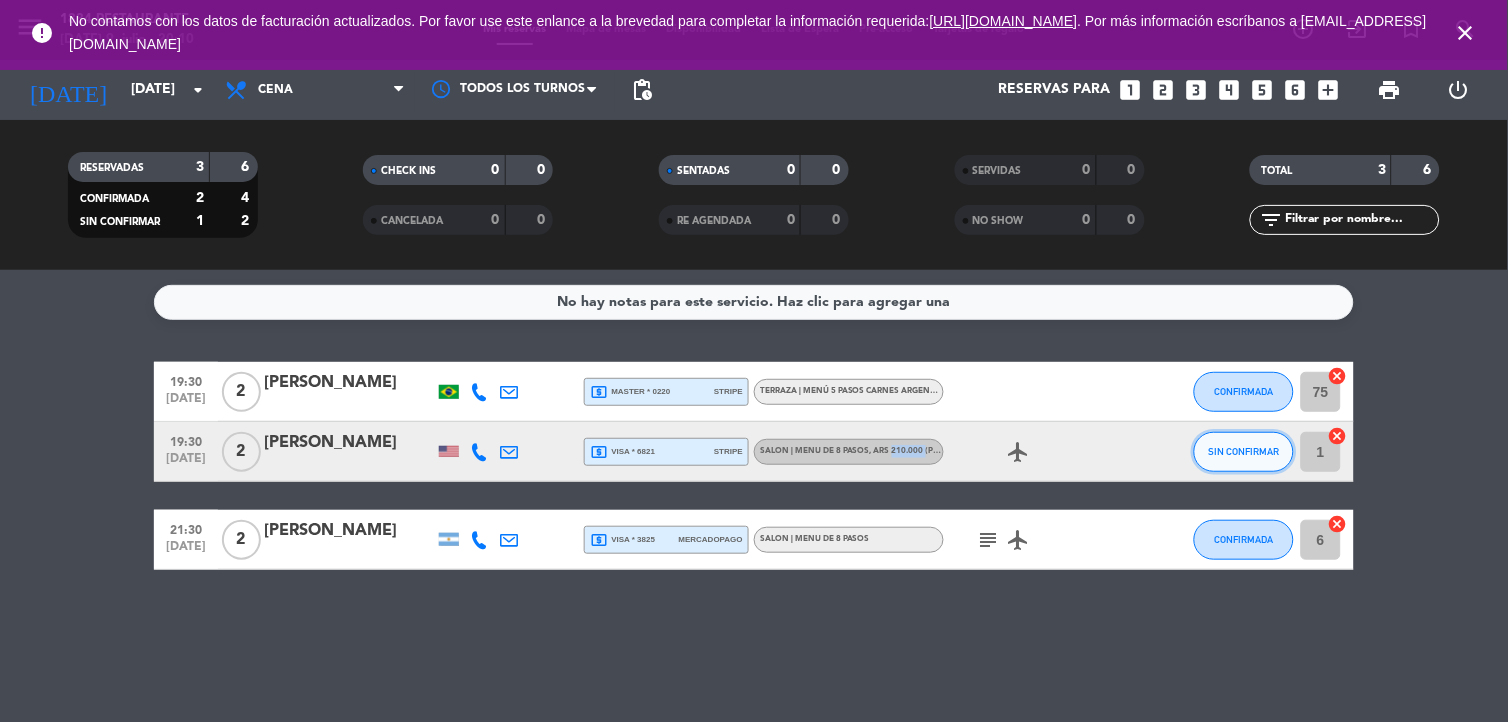 click on "SIN CONFIRMAR" 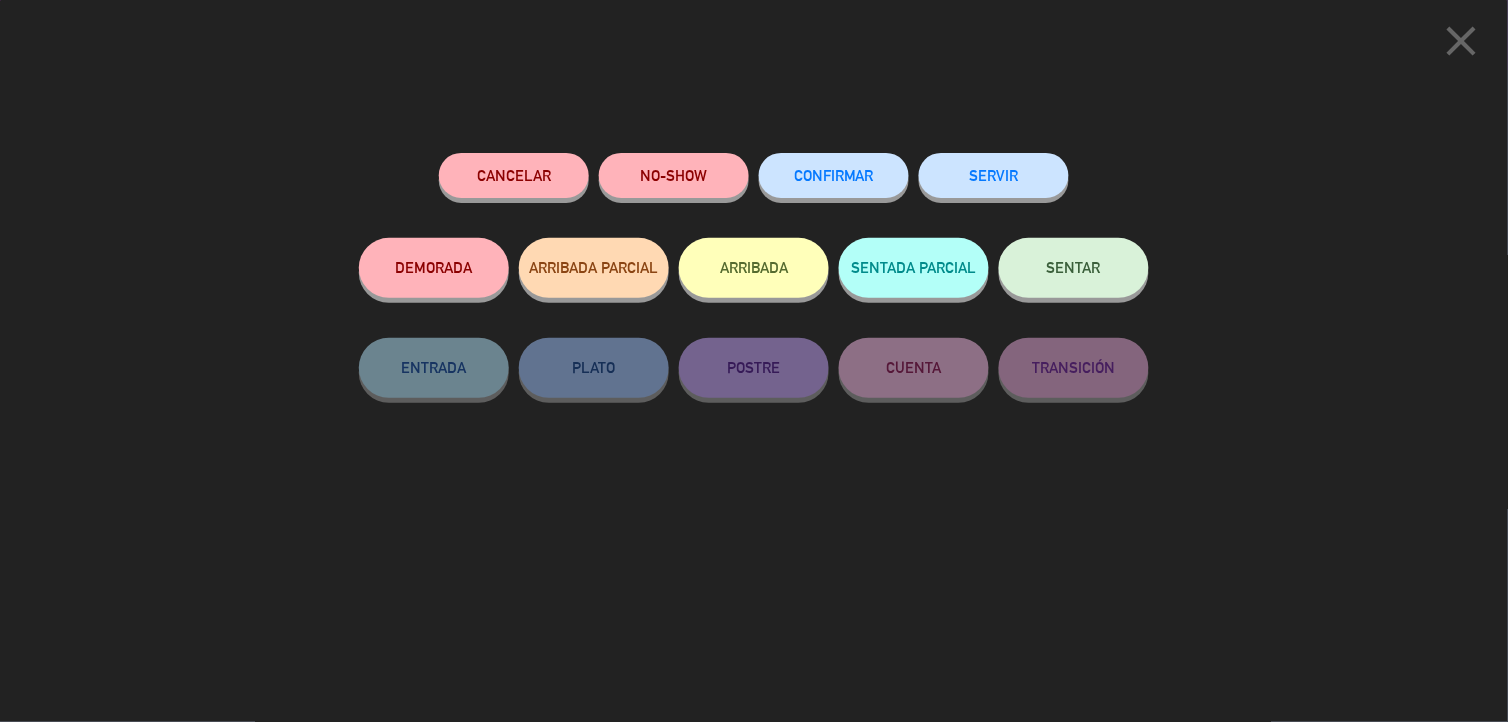 click on "CONFIRMAR" 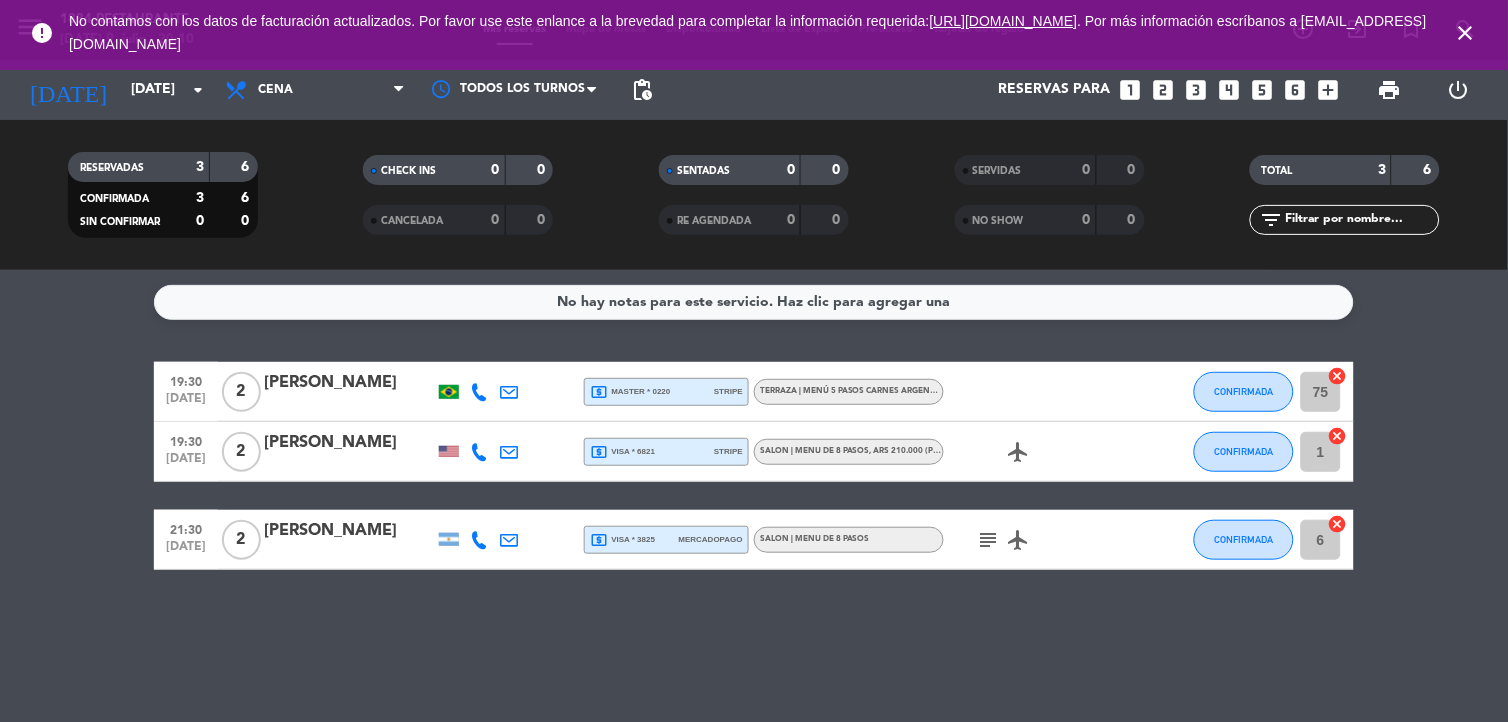 click on "No hay notas para este servicio. Haz clic para agregar una   19:30   [DATE]   2   [PERSON_NAME]  local_atm  master * 0220   stripe   TERRAZA | MENÚ 5 PASOS CARNES ARGENTINAS  CONFIRMADA 75  cancel   19:30   [DATE]   2   [PERSON_NAME]  local_atm  visa * 6821   stripe   SALON | MENU DE 8 PASOS , ARS 210.000 (please check the official exchange rate)  airplanemode_active  CONFIRMADA 1  cancel   21:30   [DATE]   2   [PERSON_NAME]  local_atm  visa * 3825   mercadopago   SALON | MENU DE 8 PASOS  subject   airplanemode_active  CONFIRMADA 6  cancel" 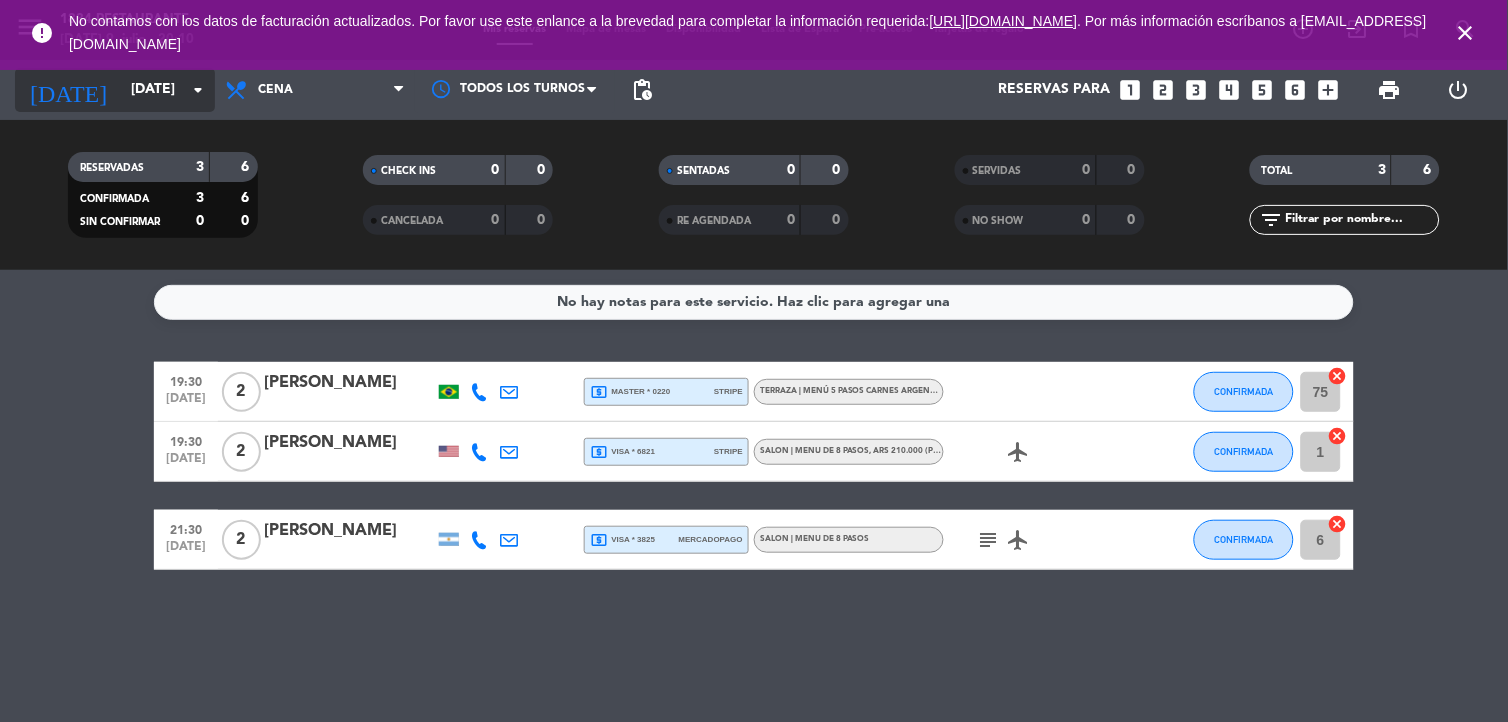 click on "[DATE]" 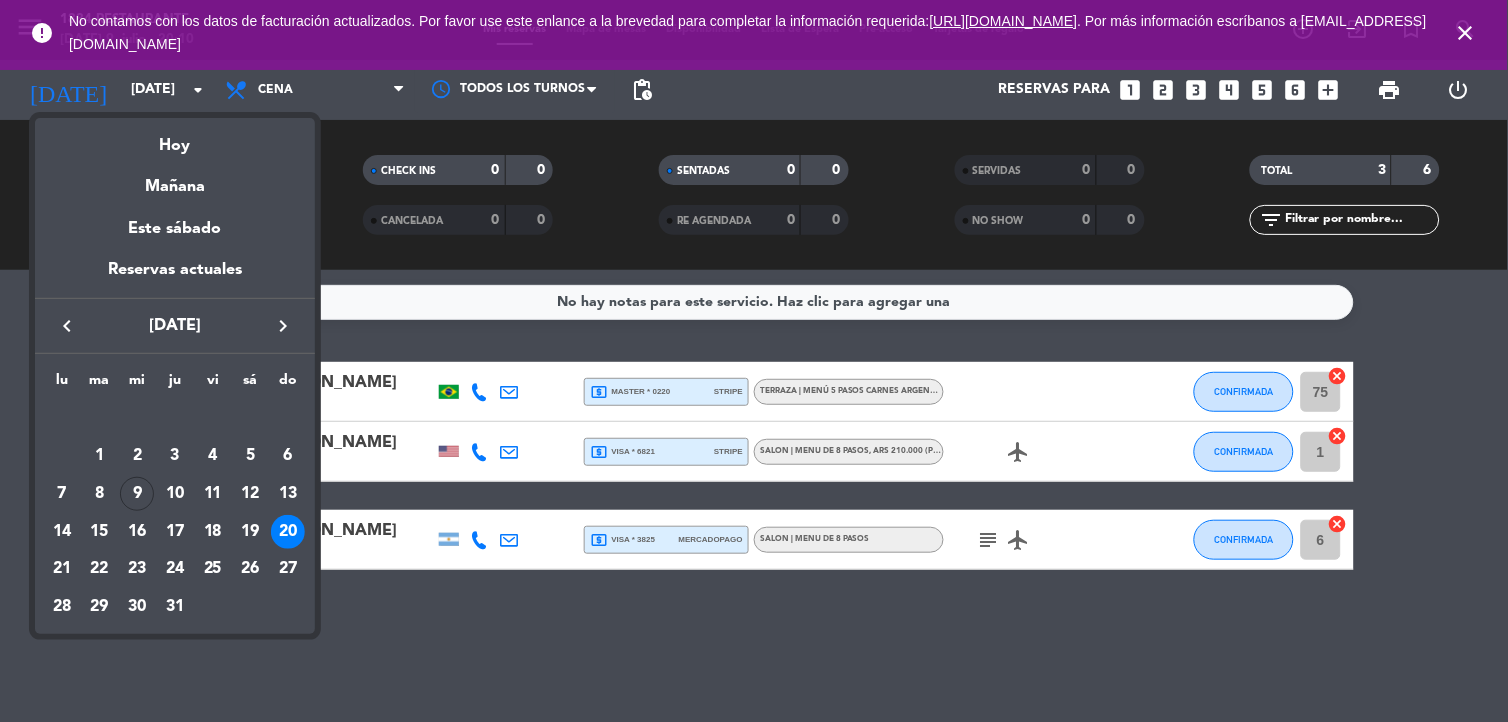 click at bounding box center [754, 361] 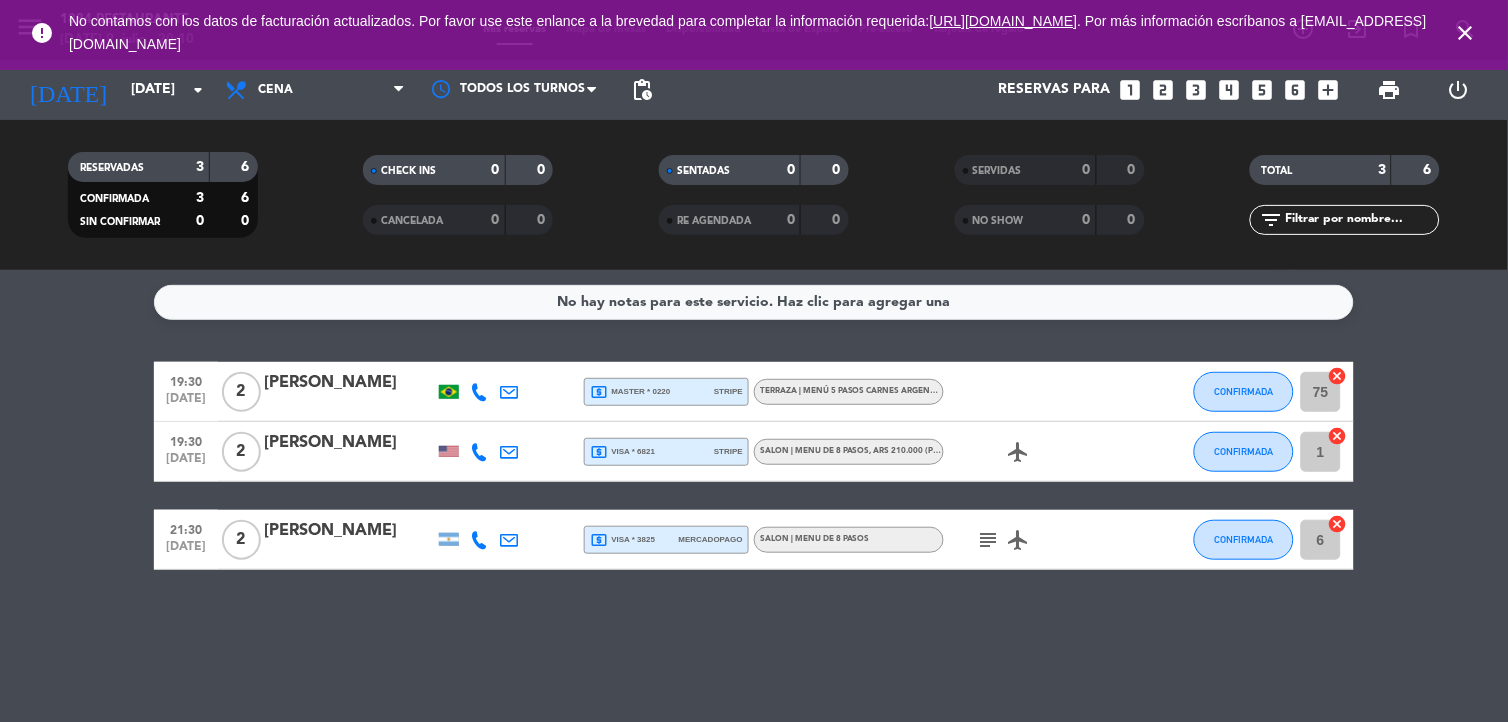 click on "error No contamos con los datos de facturación actualizados. Por favor use este enlance a la brevedad para completar la información requerida:  [URL][DOMAIN_NAME] . Por más información escríbanos a [EMAIL_ADDRESS][DOMAIN_NAME] close" at bounding box center [754, 35] 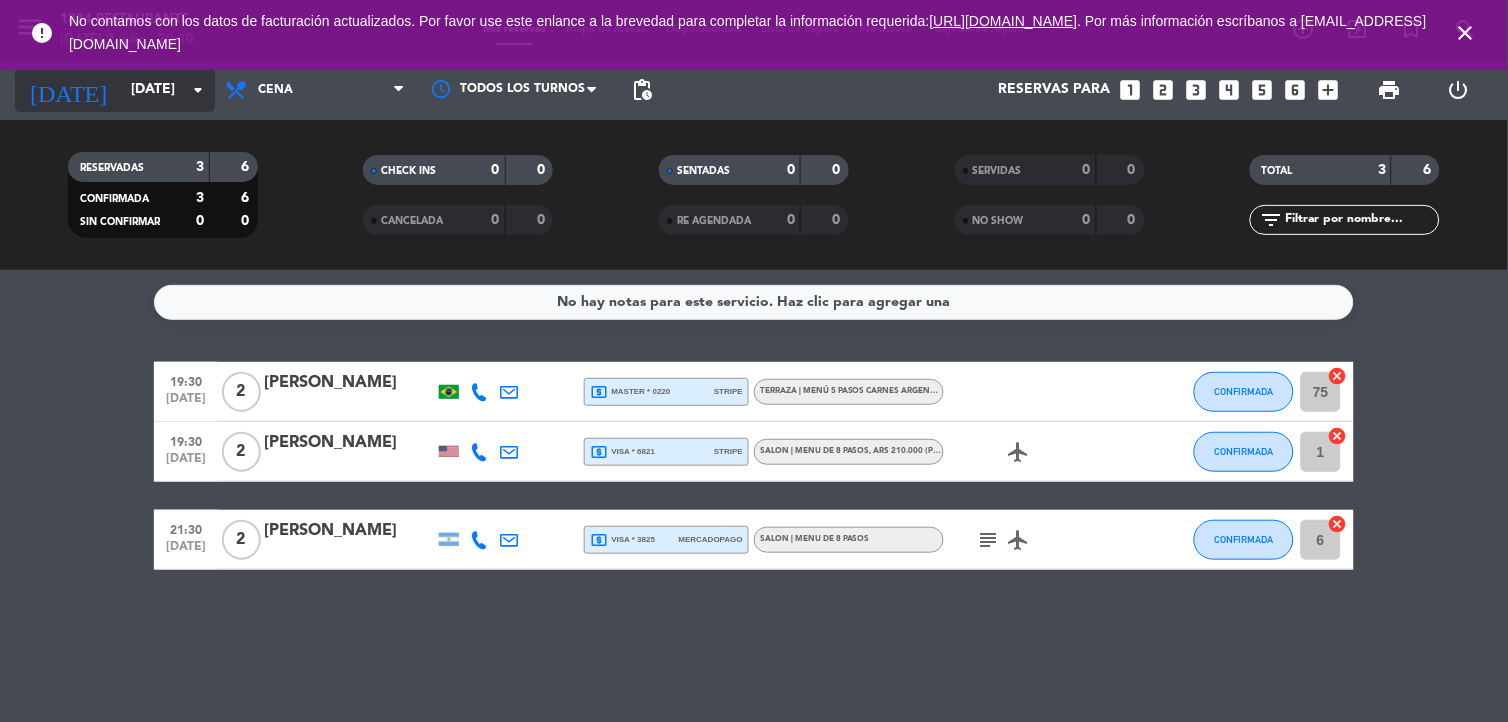 drag, startPoint x: 78, startPoint y: 66, endPoint x: 91, endPoint y: 91, distance: 28.178005 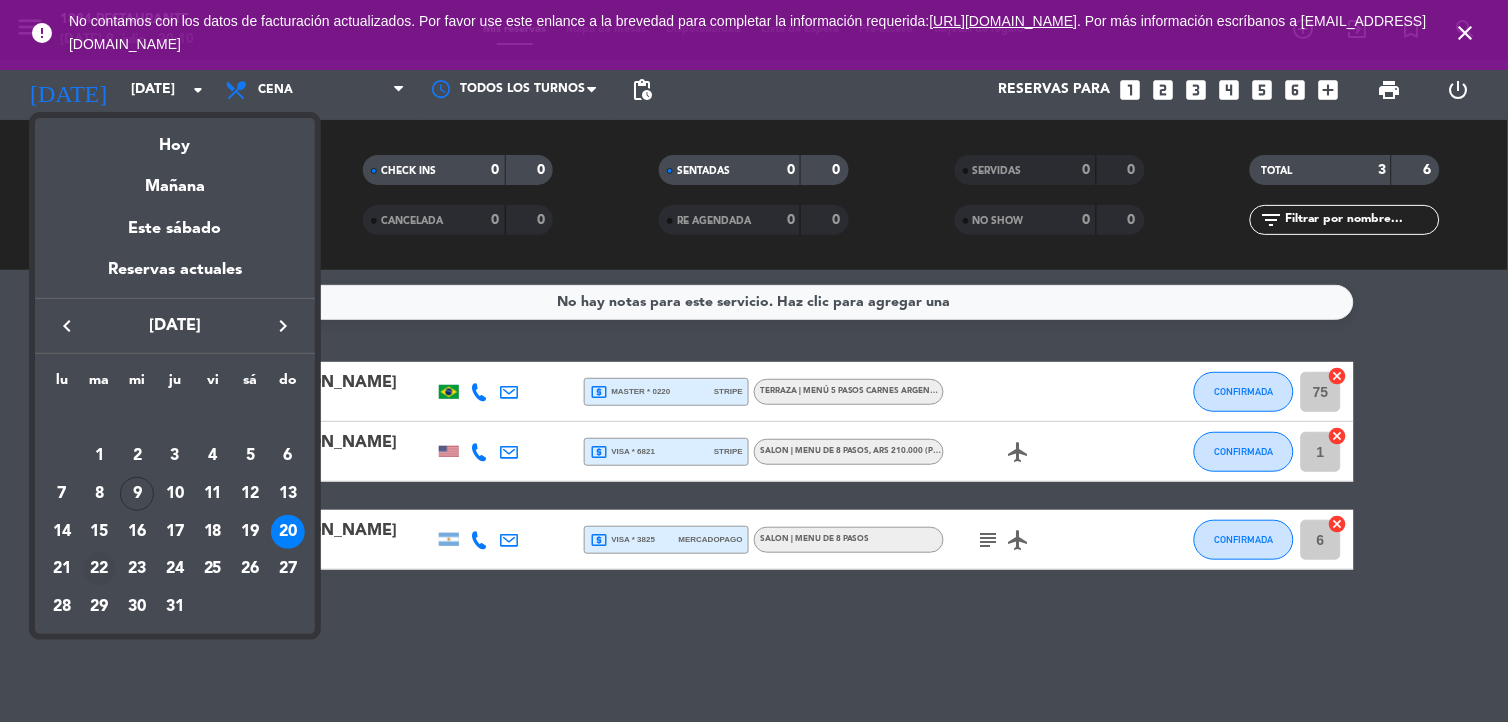 click on "22" at bounding box center [100, 569] 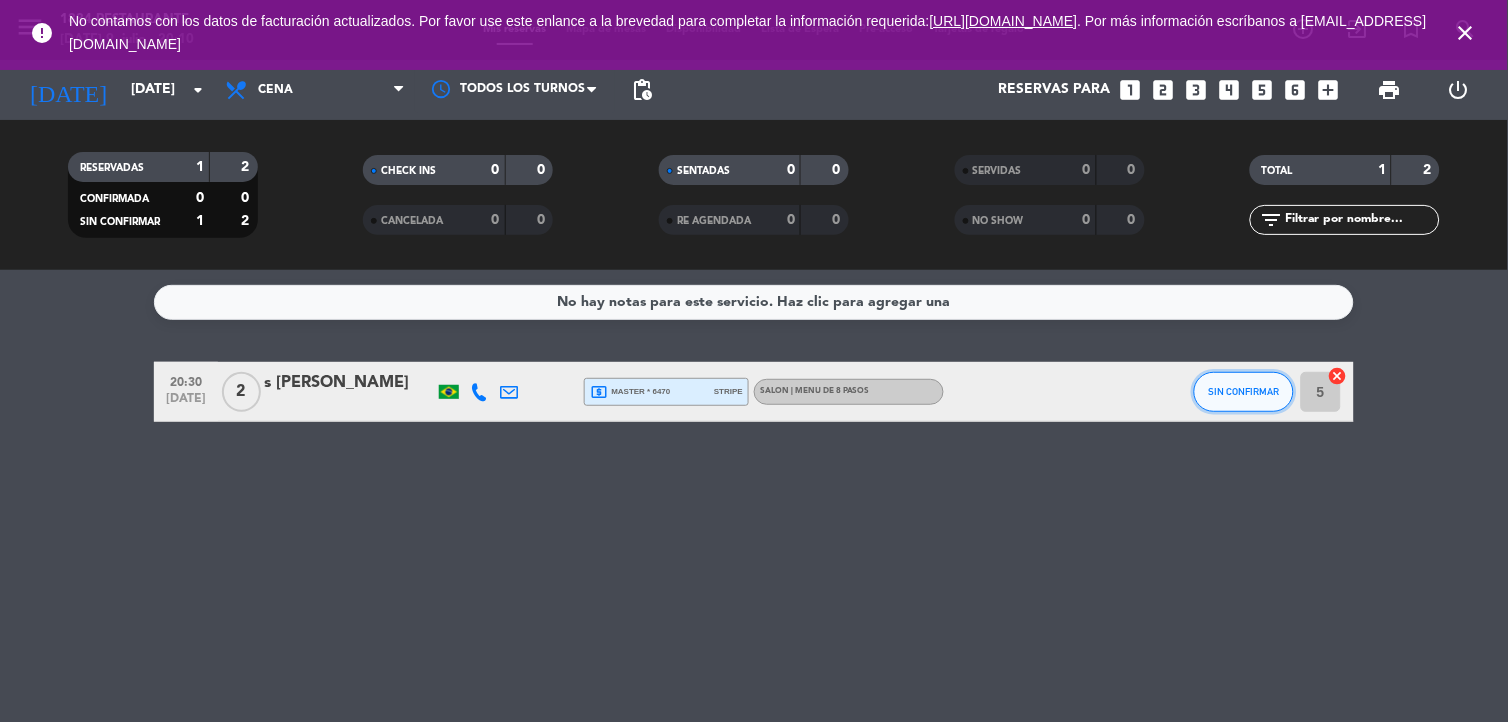 click on "SIN CONFIRMAR" 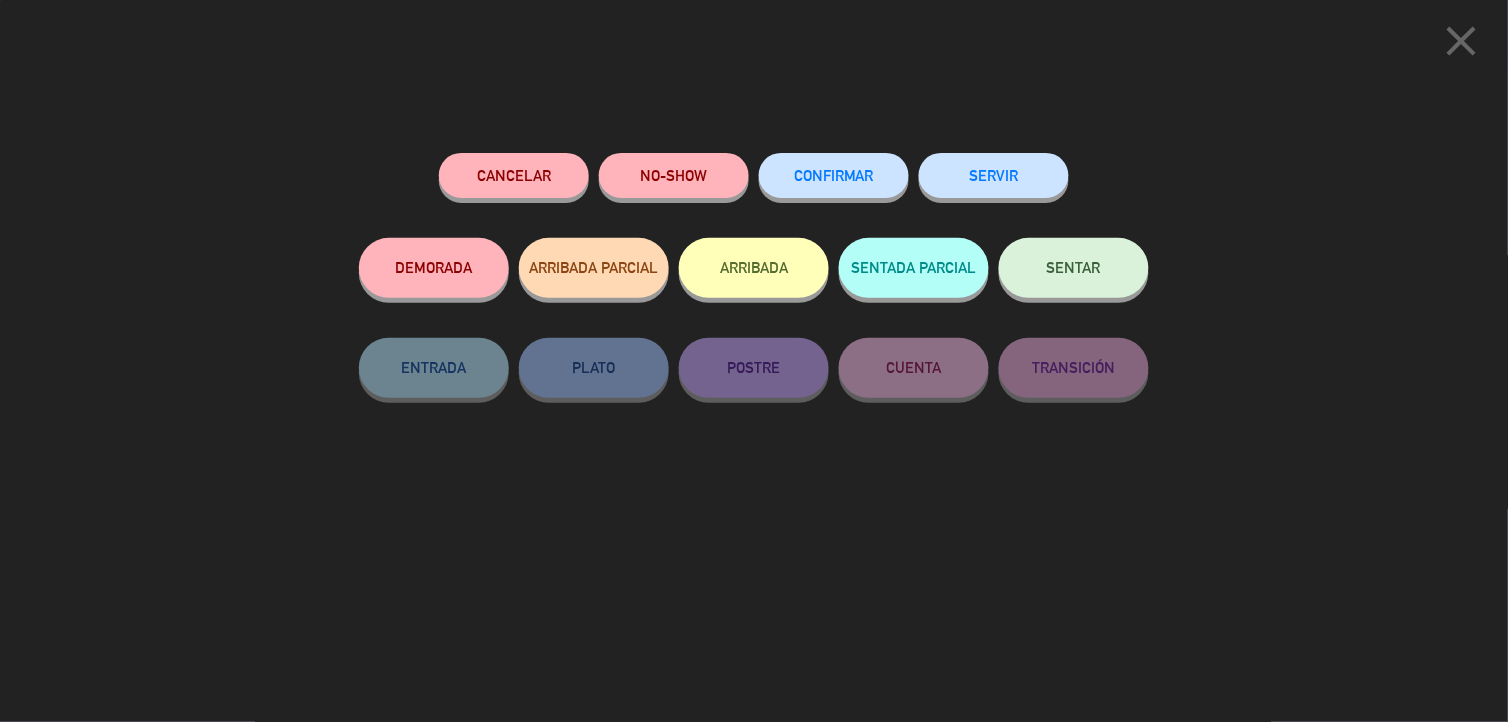 click on "CONFIRMAR" 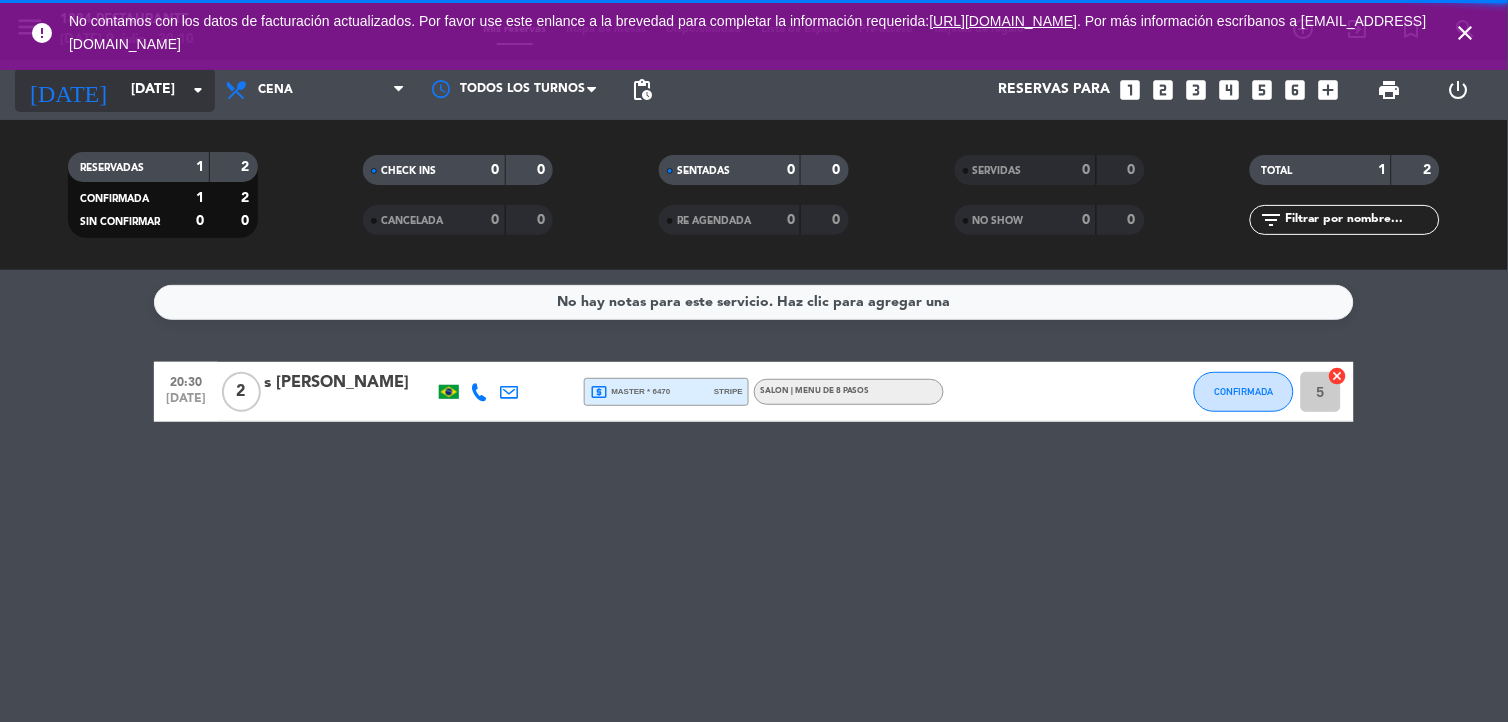 click on "[DATE]" 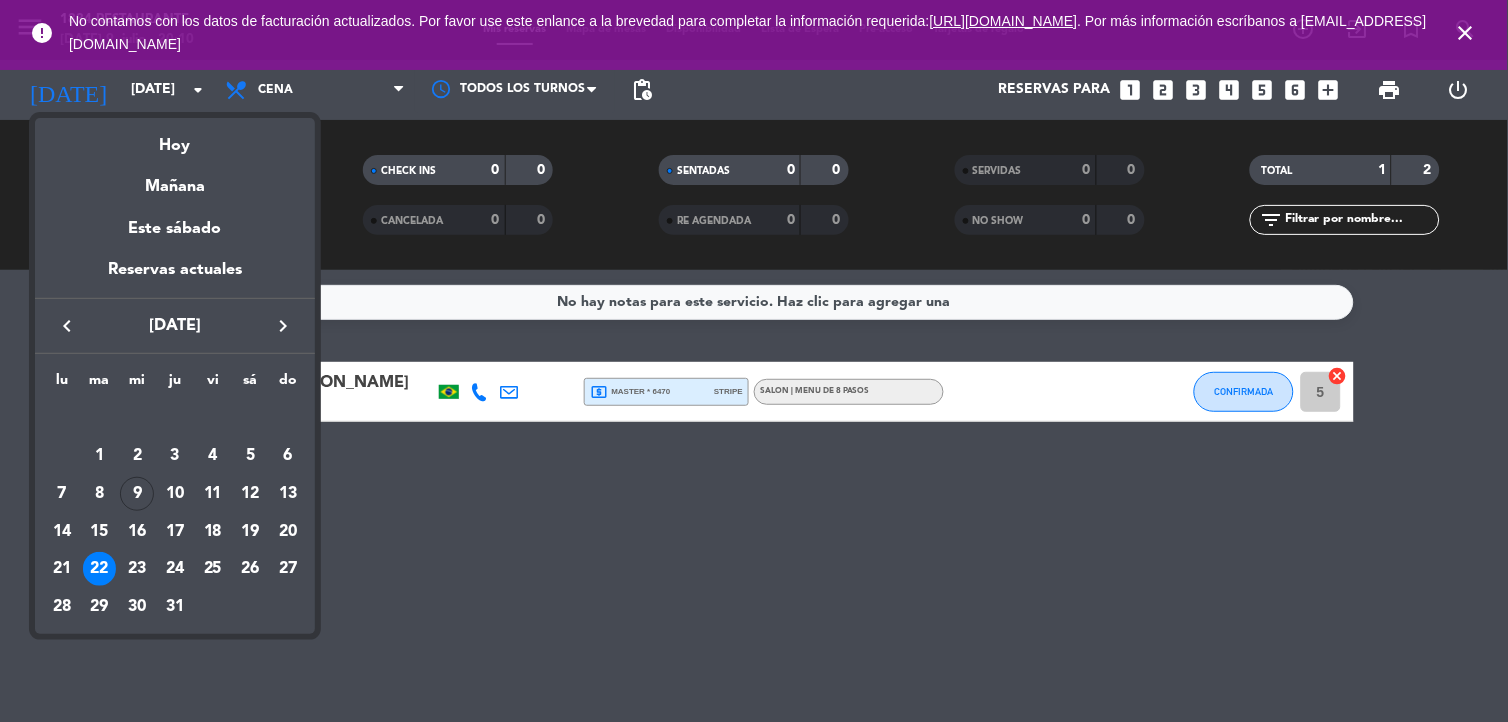 click on "keyboard_arrow_right" at bounding box center [283, 326] 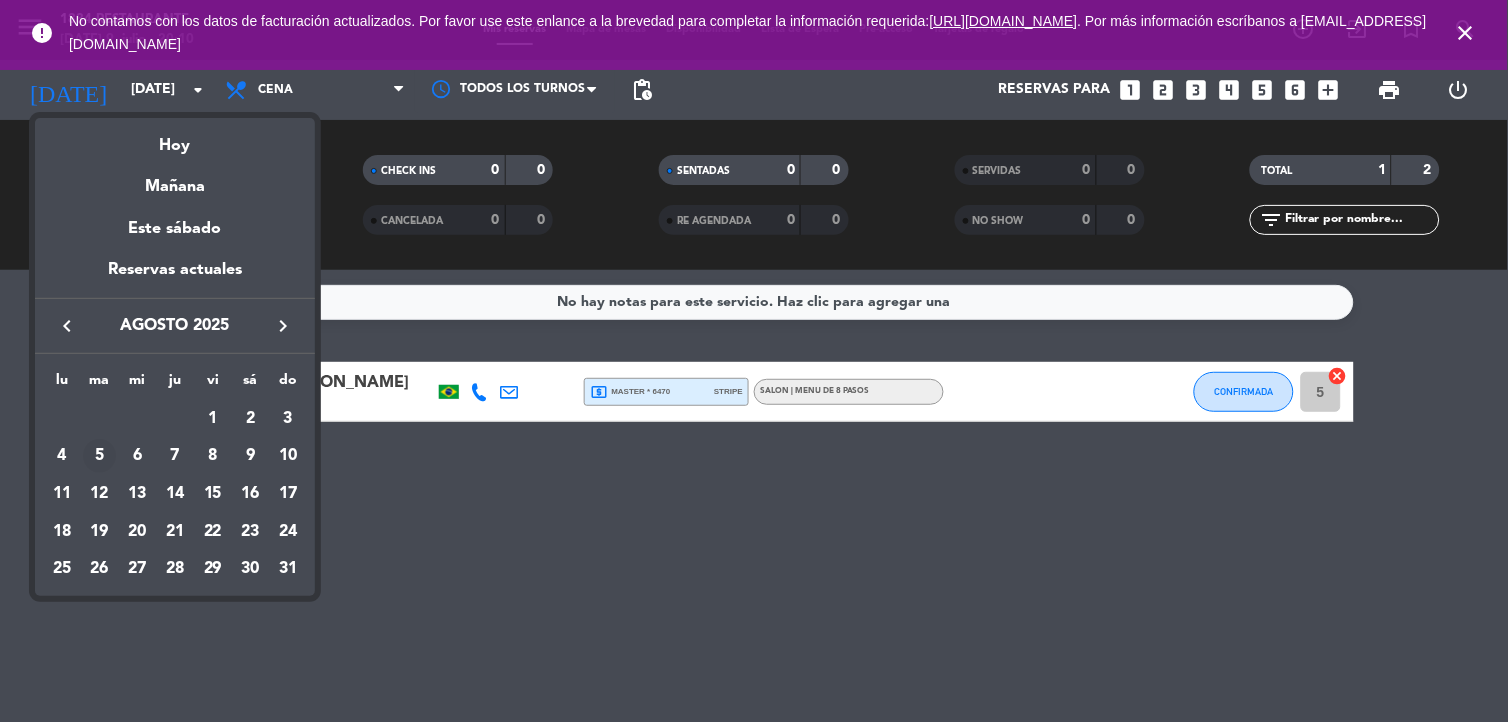 click on "5" at bounding box center [100, 456] 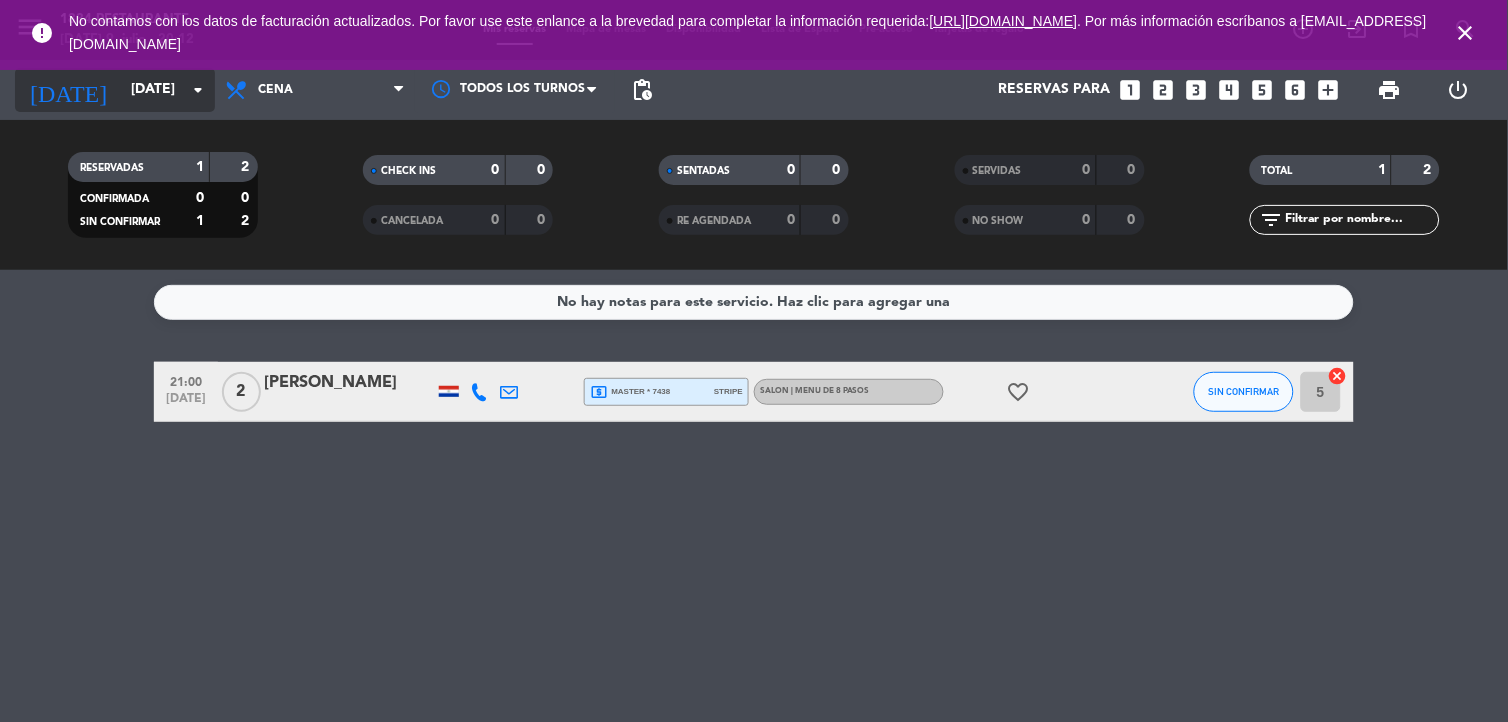 click on "[DATE]" 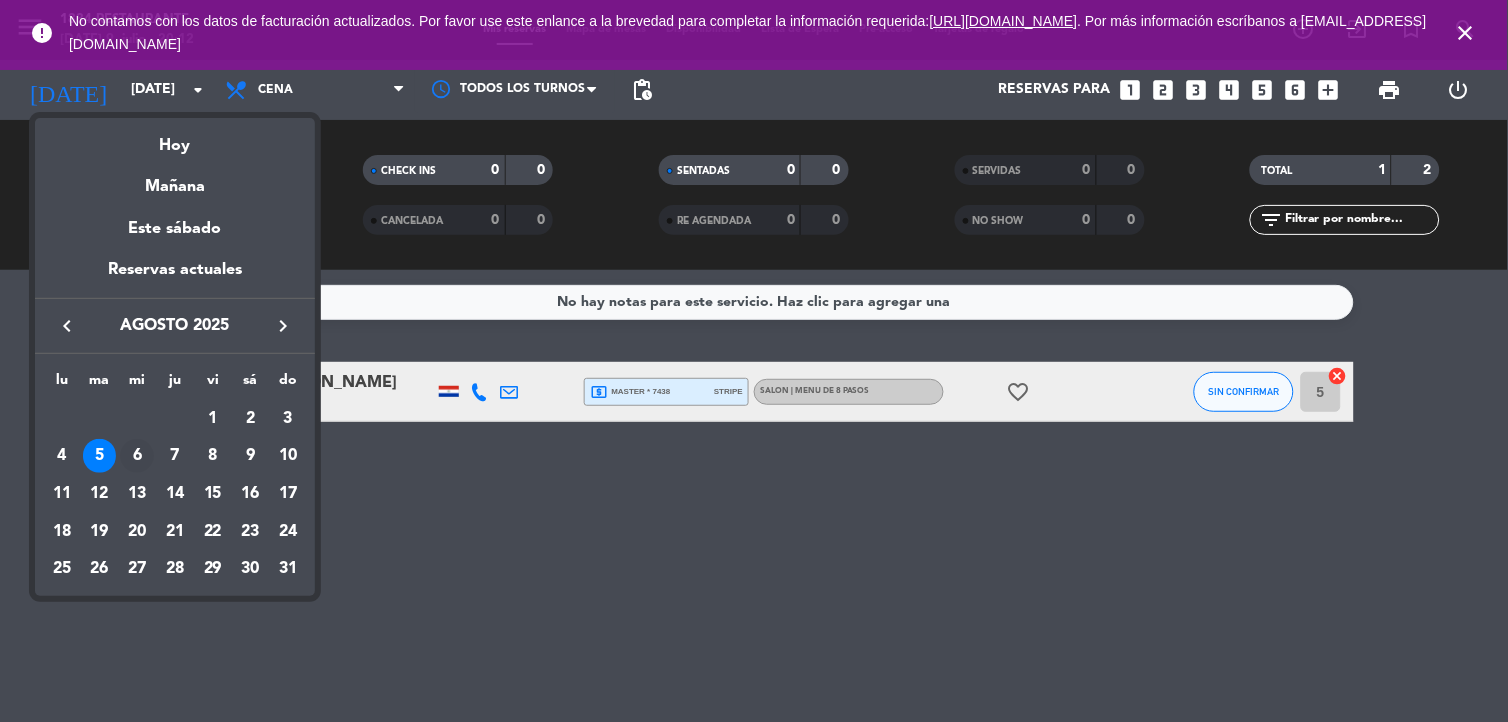 click on "6" at bounding box center (137, 456) 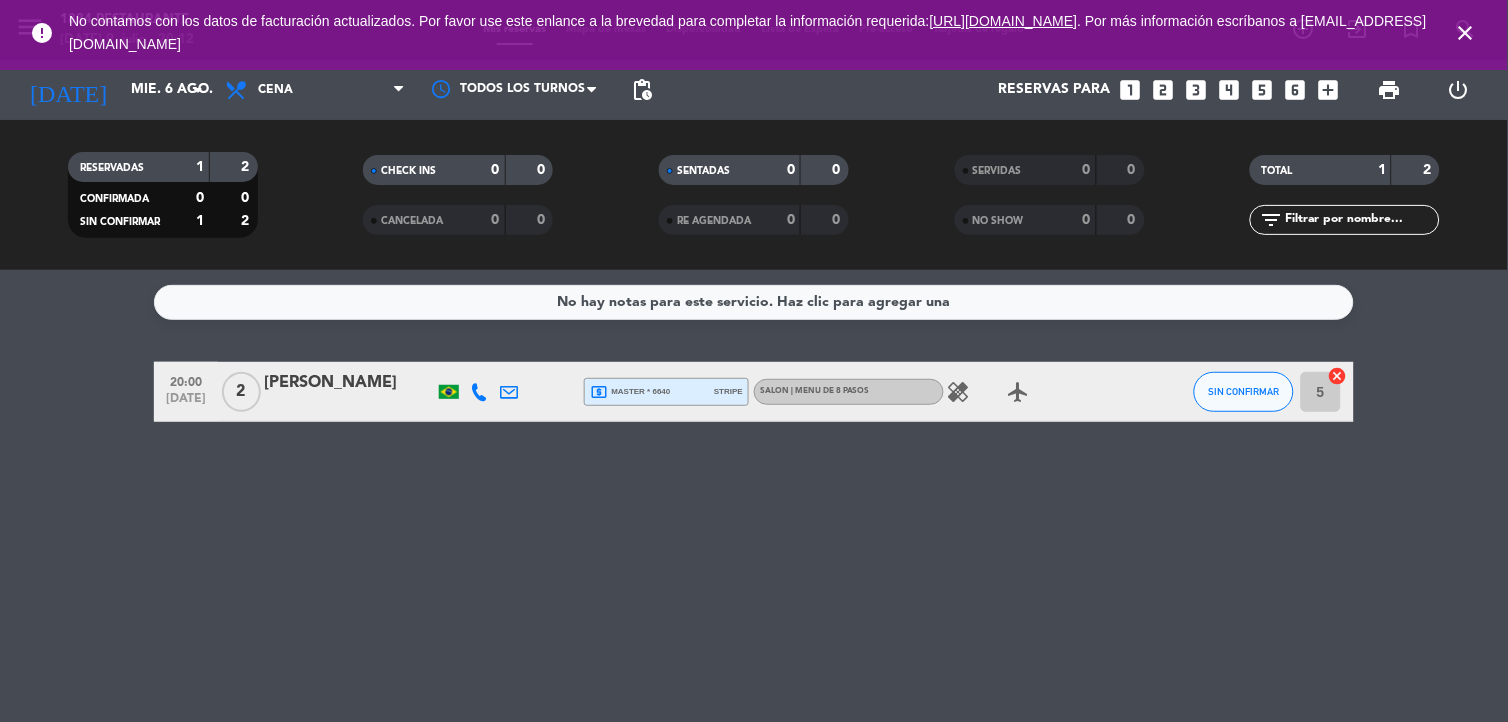 click on "× 1884 Restaurante ×  chrome_reader_mode   Listado de Reservas   account_box   Clientes   account_balance_wallet   Transacciones   calendar_month   Calendario   assessment   ANÁLISIS SEMANALES   settings_applications   Configuración   Suscripción   Días abiertos   Días de Operación   Disponibilidad pública   Menus   Gestión de usuarios   Agente de IA   Nuevo   Configuraciones avanzadas  English Español Português Español English Español Português  CERRAR SESIÓN  menu  1884 Restaurante   [DATE] 9. julio - 20:12   Mis reservas   Mapa de mesas   Disponibilidad   Lista de Espera   Pre-acceso   Tarjetas de regalo  add_circle_outline exit_to_app turned_in_not search [DATE]    [DATE] arrow_drop_down  Todos los servicios  Cena  Cena  Todos los servicios  Cena Todos los turnos pending_actions  Reservas para   looks_one   looks_two   looks_3   looks_4   looks_5   looks_6   add_box  print  power_settings_new   RESERVADAS   1   2   CONFIRMADA   0   0   SIN CONFIRMAR   1   2   CHECK INS   0" at bounding box center [754, 361] 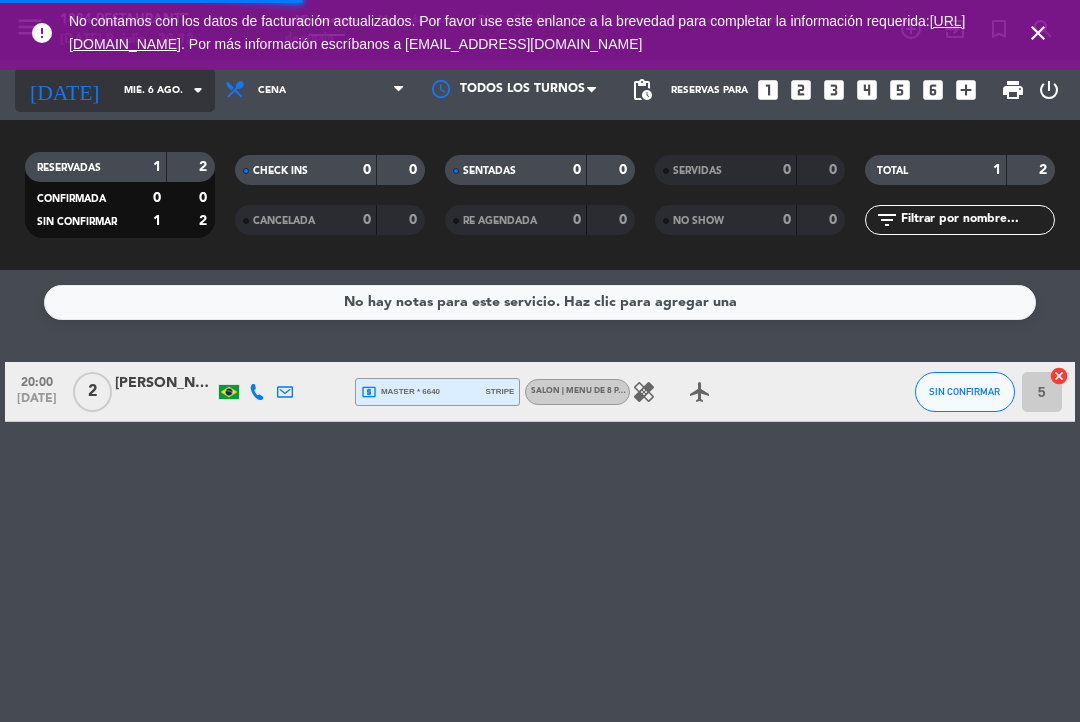 click on "mié. 6 ago." 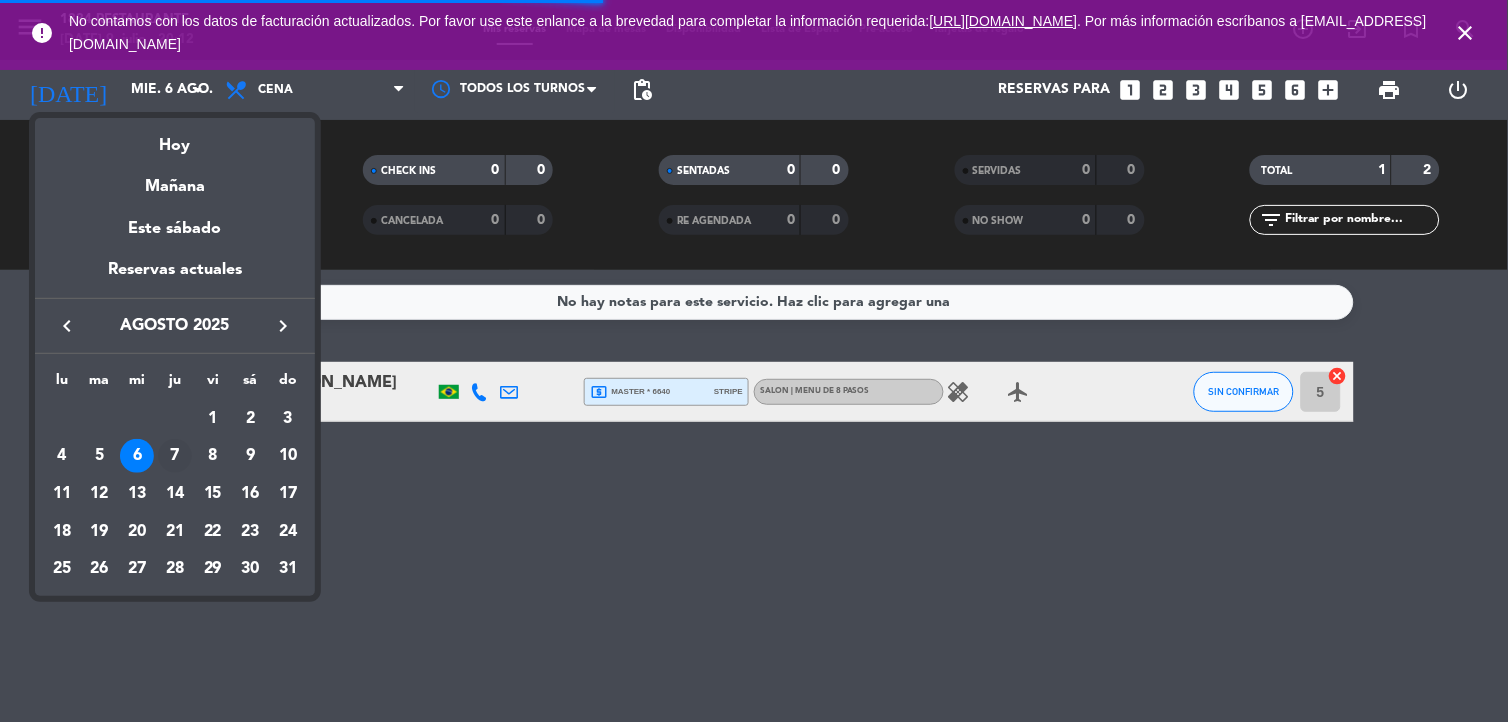 click on "7" at bounding box center (175, 456) 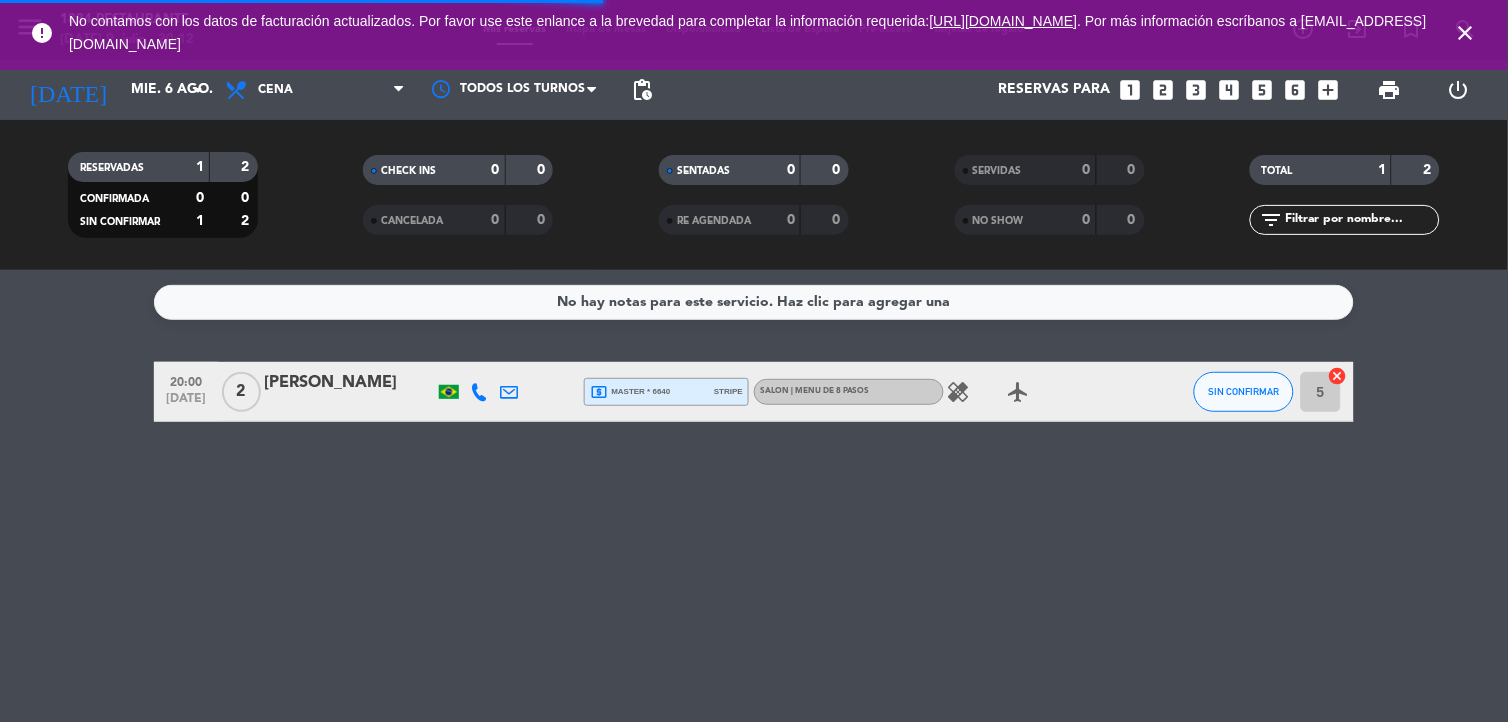 type on "jue. 7 ago." 